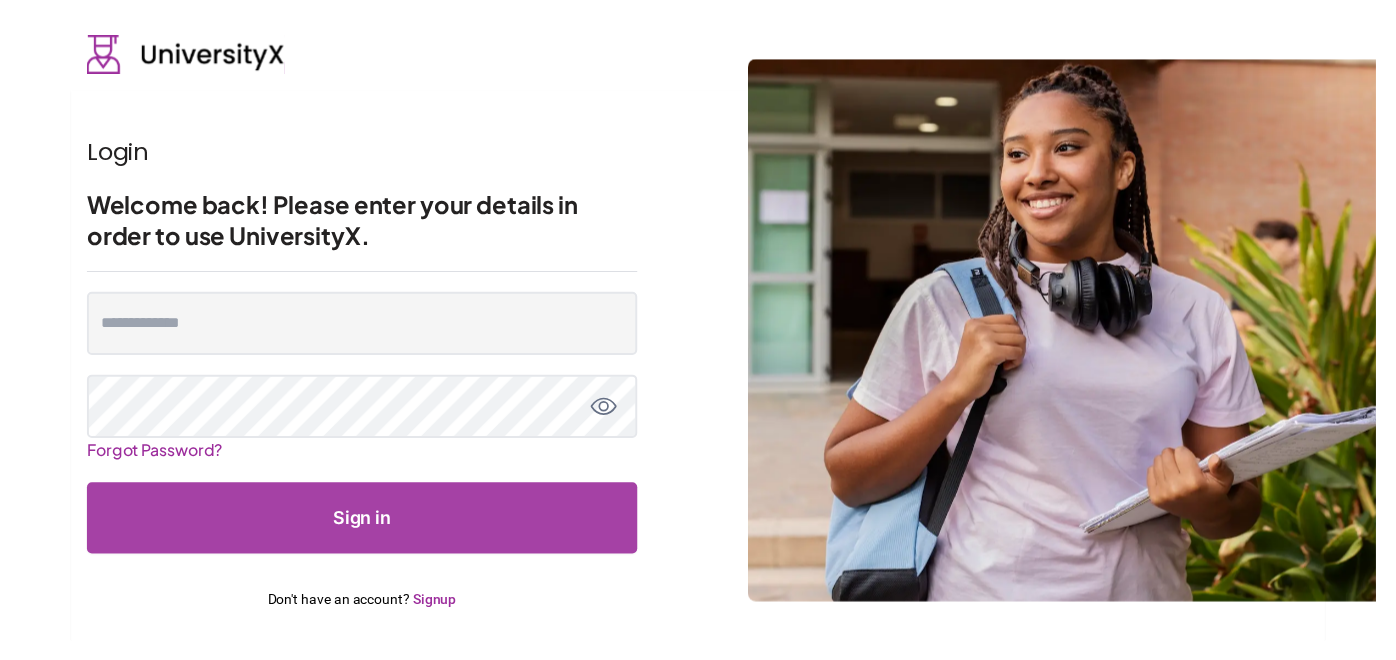scroll, scrollTop: 0, scrollLeft: 0, axis: both 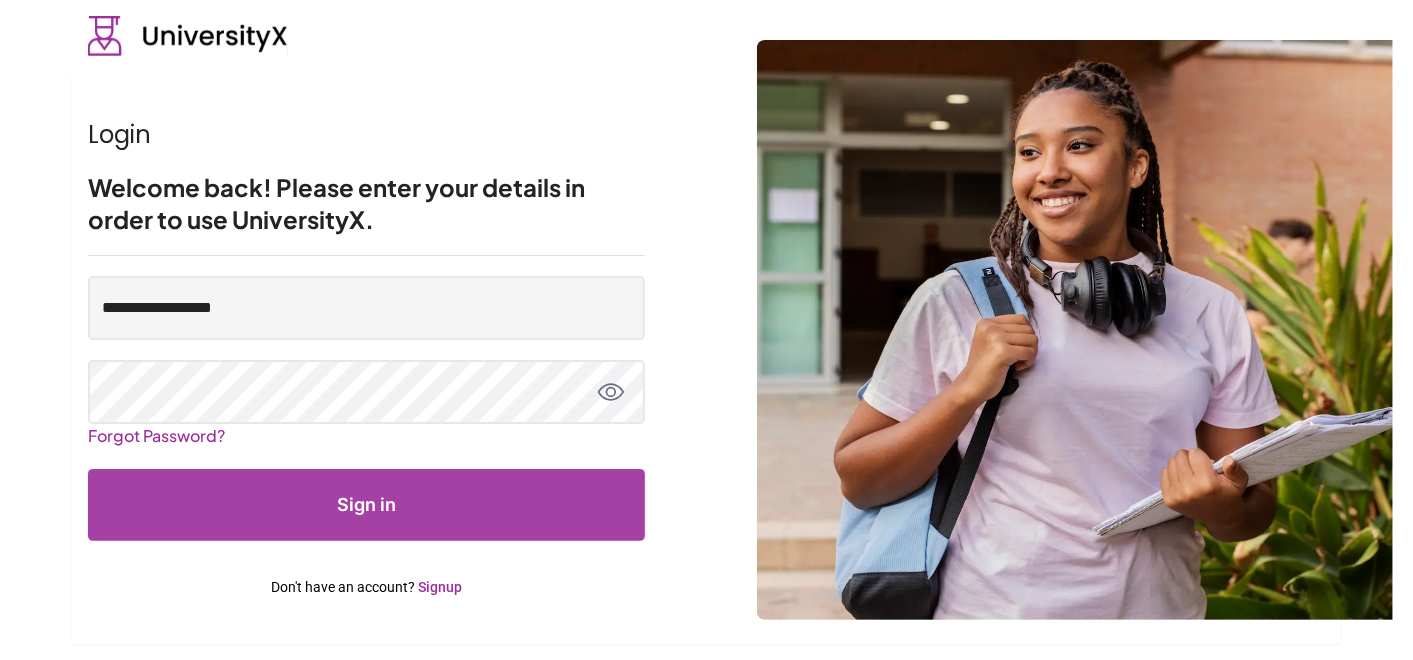 click on "**********" at bounding box center (706, 330) 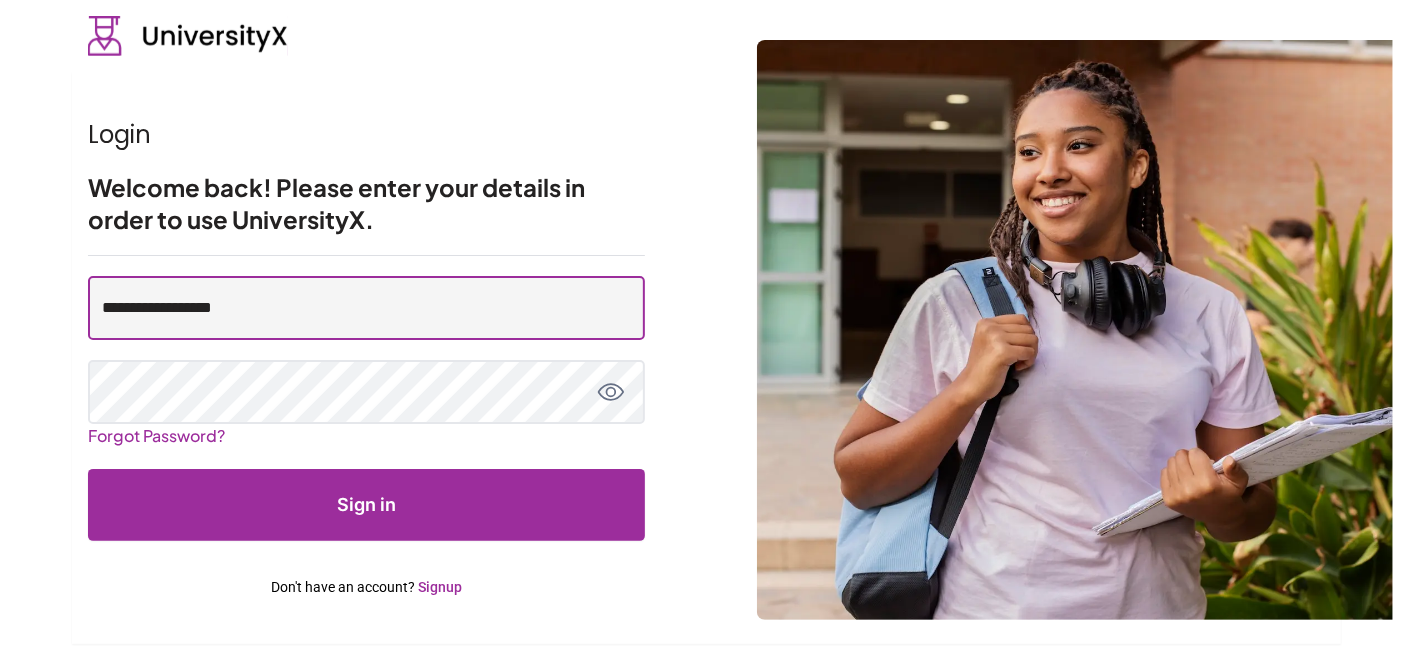 click on "**********" at bounding box center (366, 308) 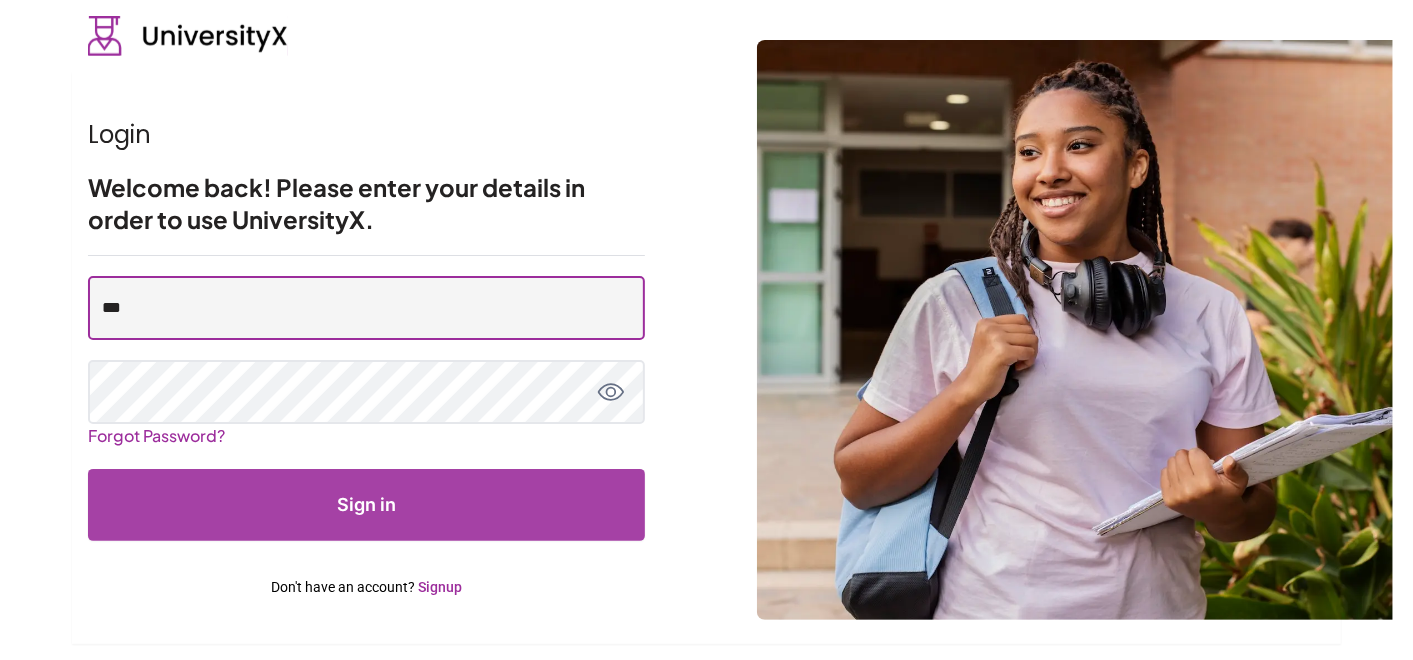 type on "**********" 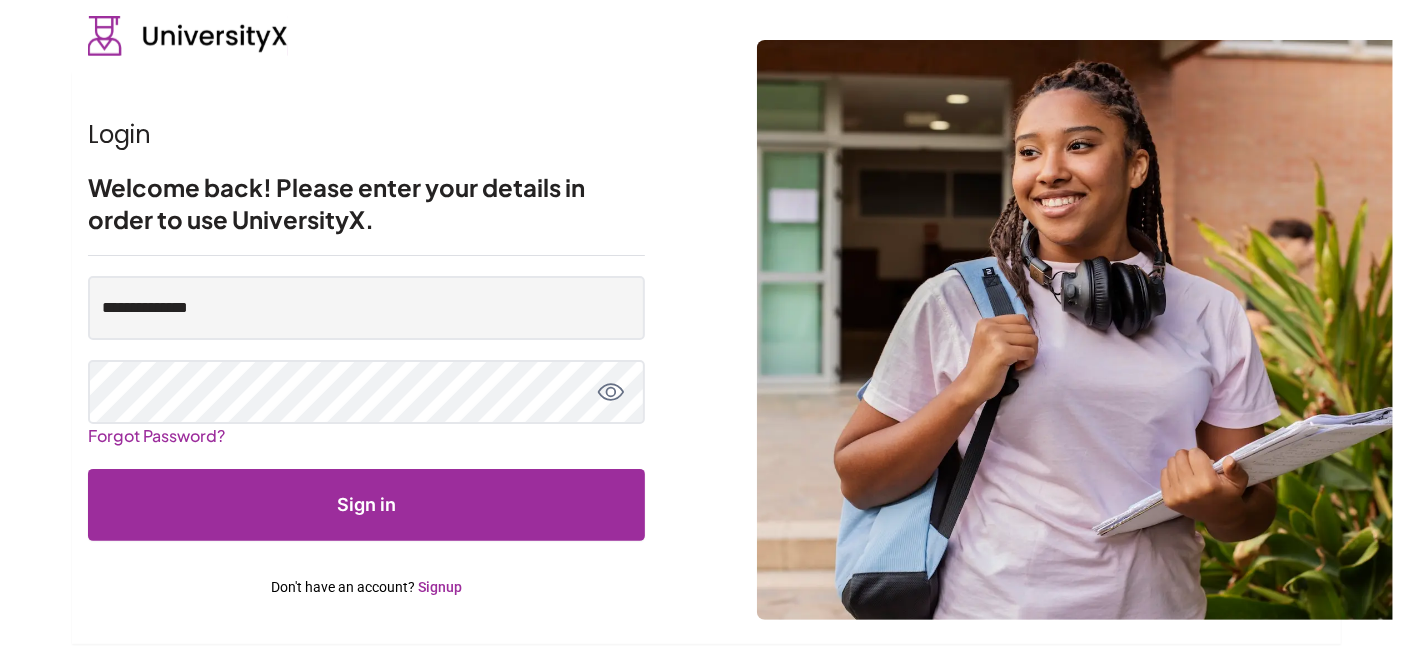 click on "**********" at bounding box center [706, 330] 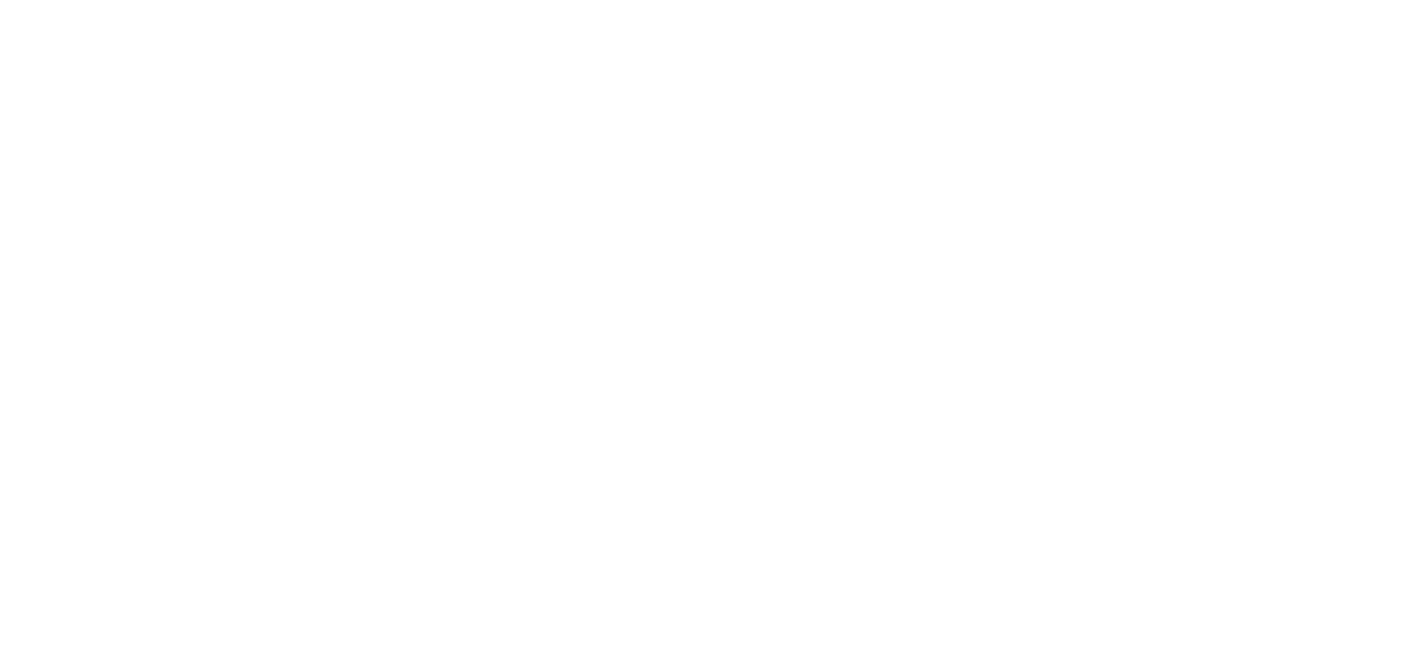 click at bounding box center [706, 330] 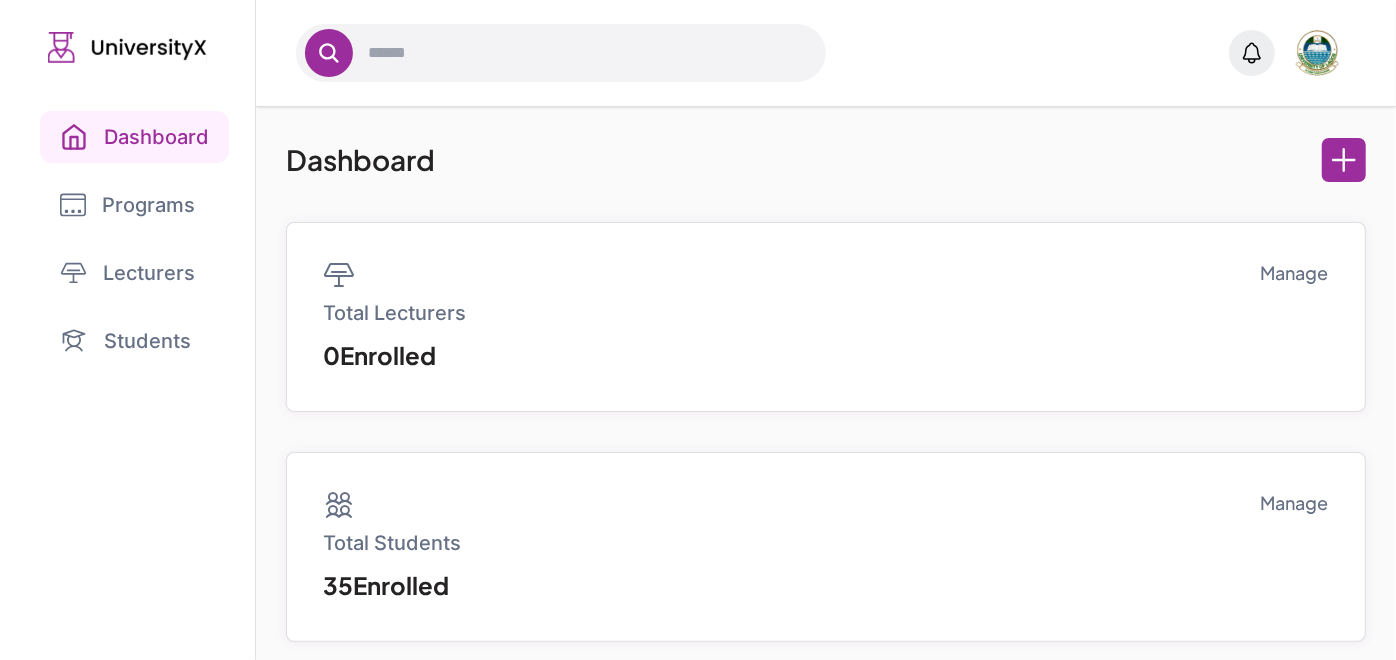 click on "Programs" at bounding box center (127, 205) 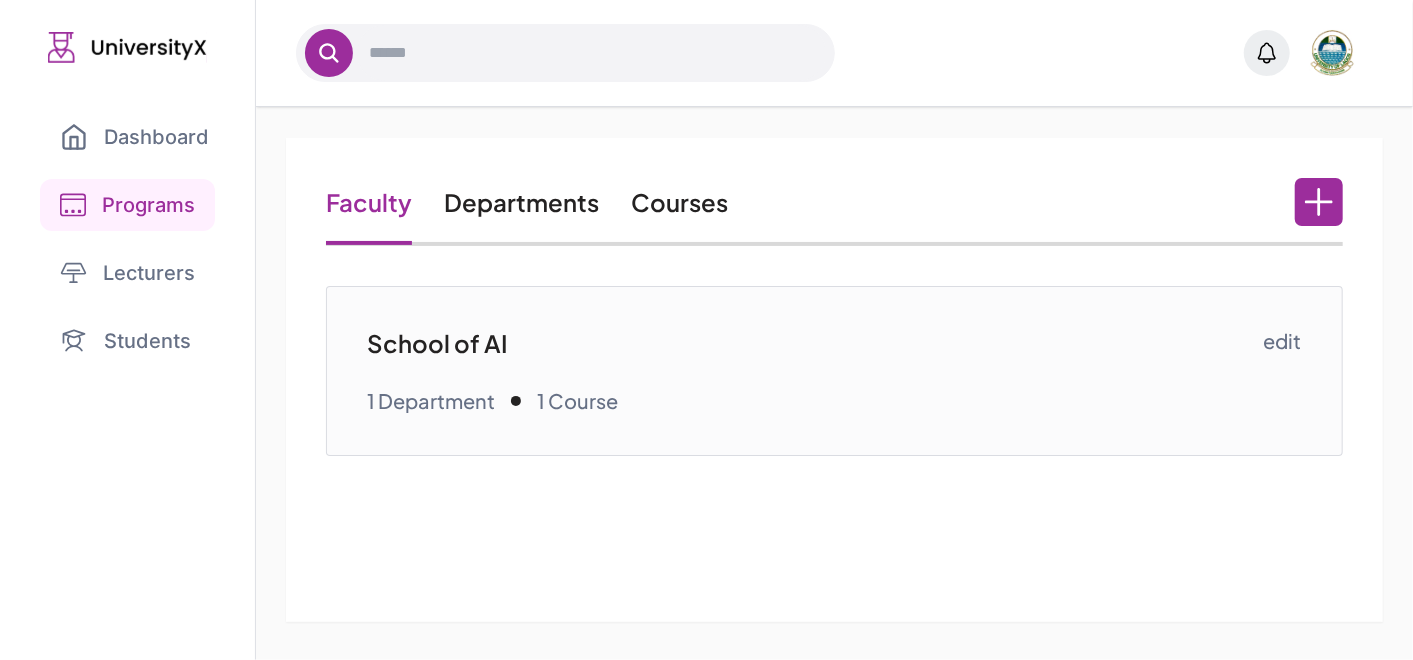 click on "Courses" at bounding box center [679, 202] 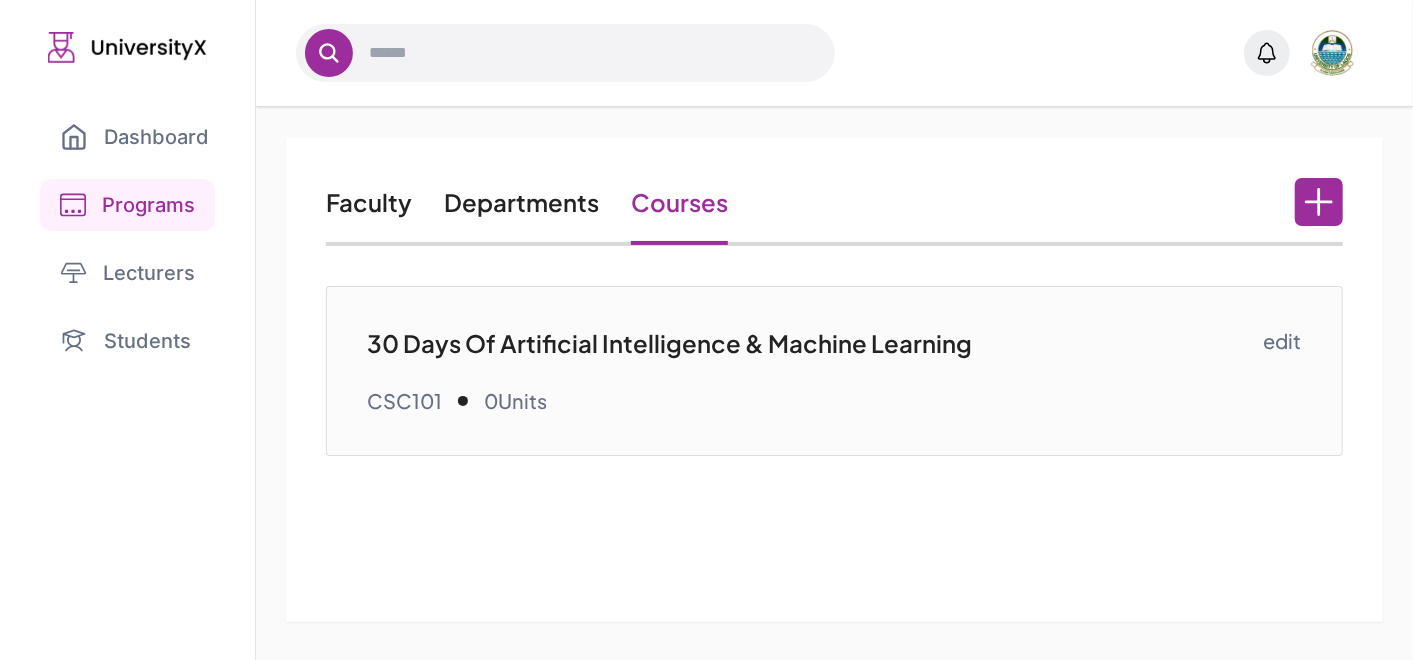 click on "30 Days Of Artificial Intelligence & Machine Learning" at bounding box center (815, 343) 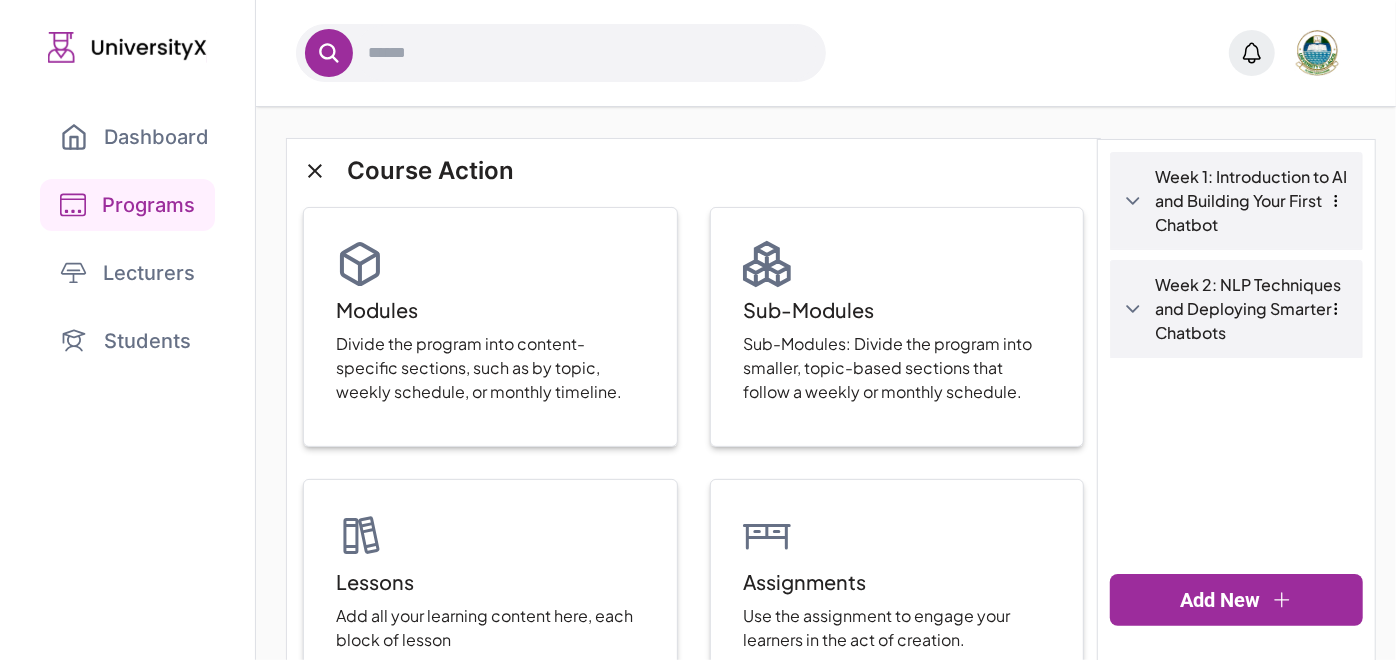 click on "Week 2: NLP Techniques and Deploying Smarter Chatbots" at bounding box center (1252, 309) 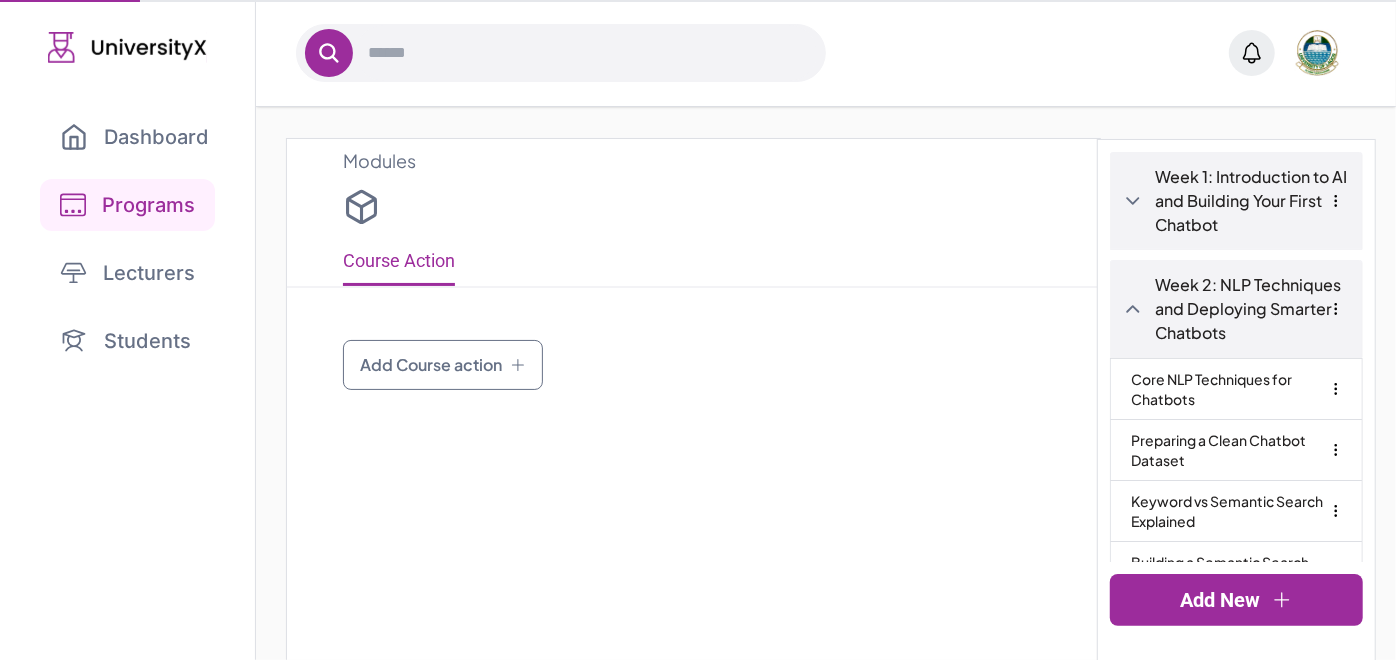 type on "**********" 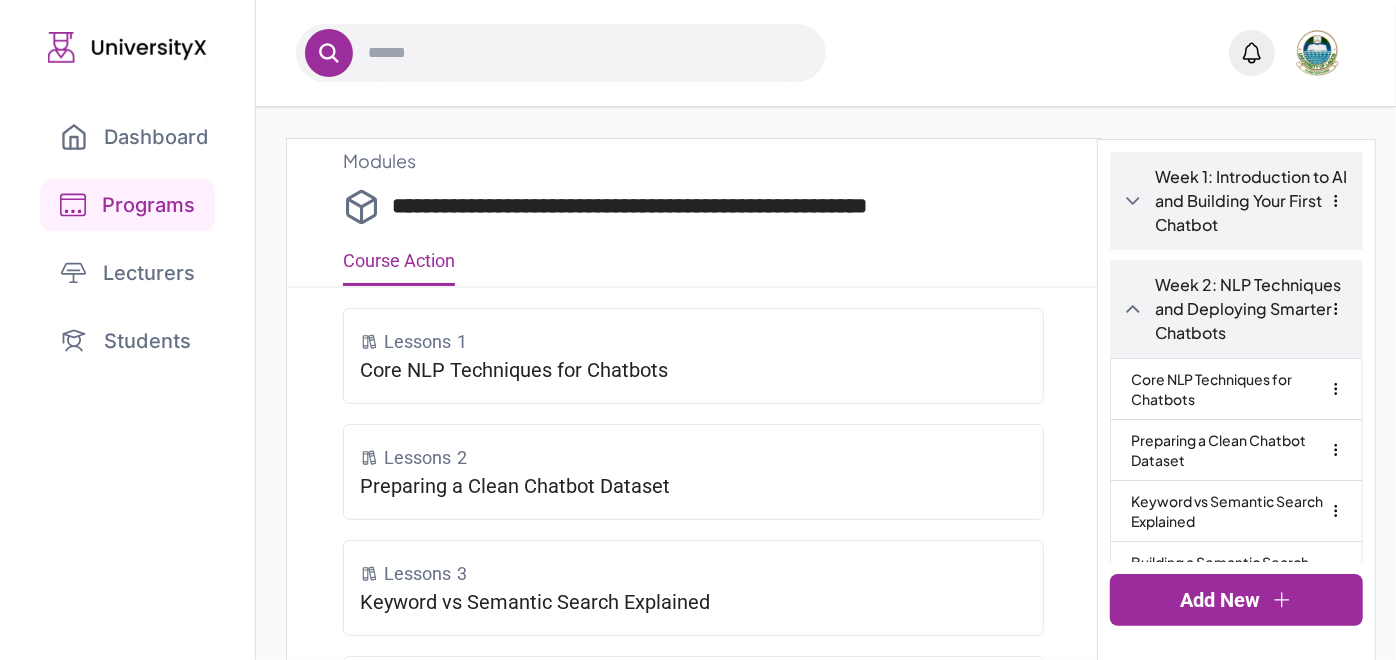 click on "Core NLP Techniques for Chatbots" at bounding box center [1236, 389] 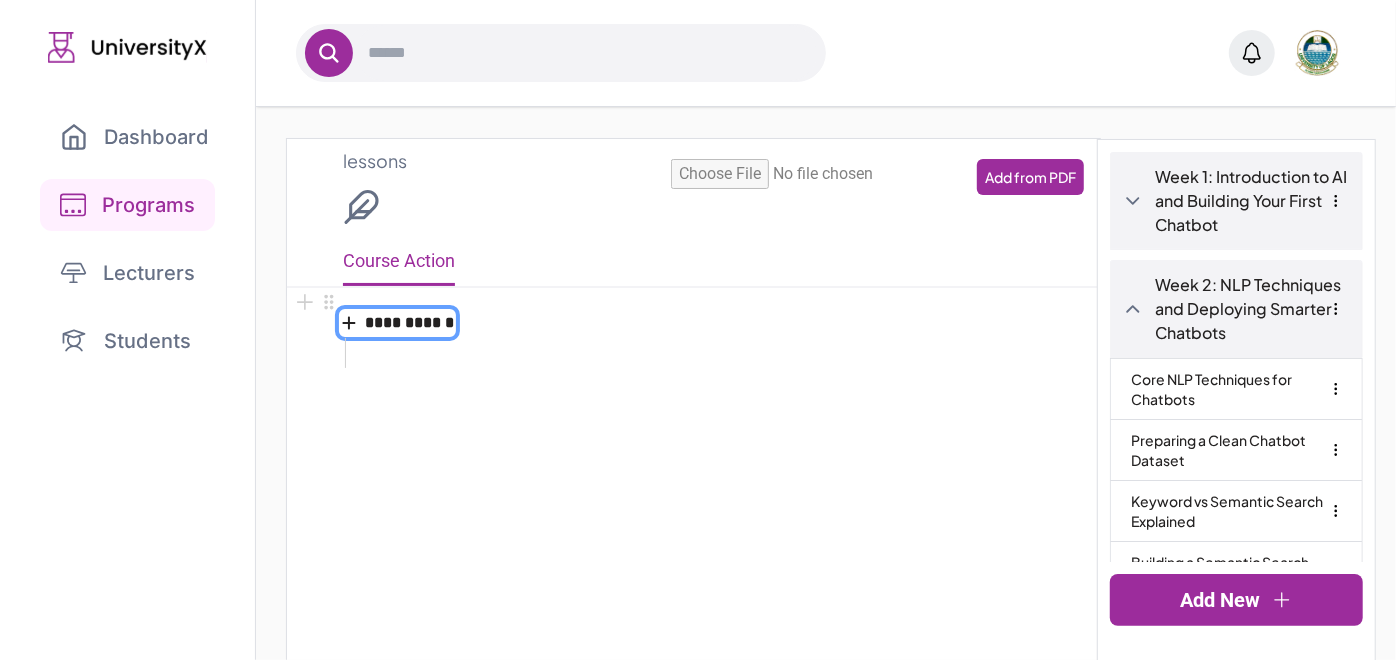 type on "**********" 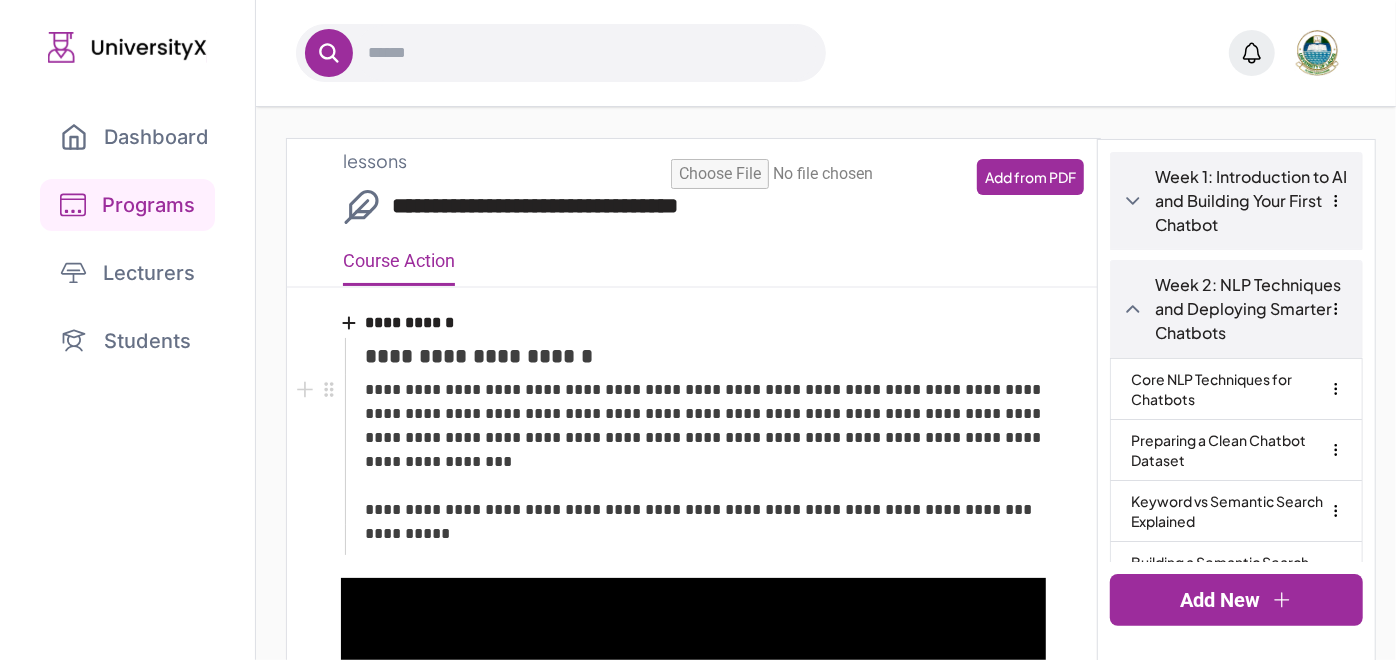 click on "**********" at bounding box center (705, 450) 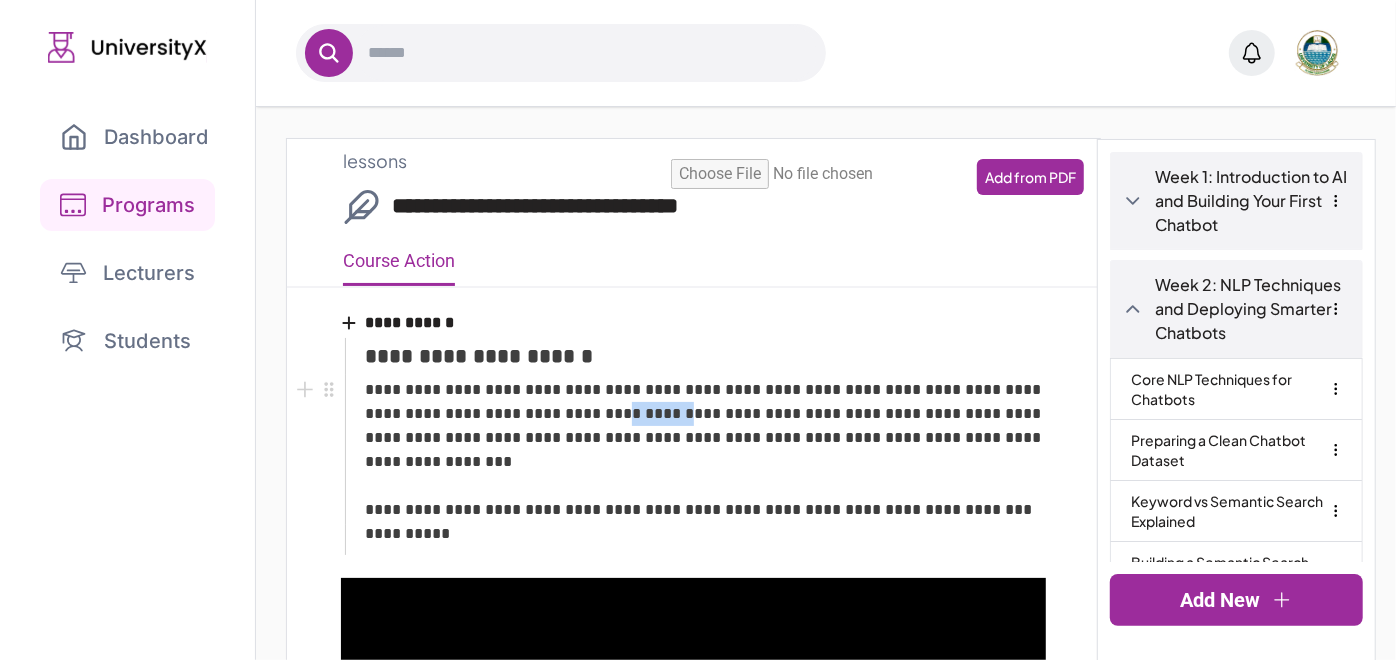 click on "**********" at bounding box center (705, 450) 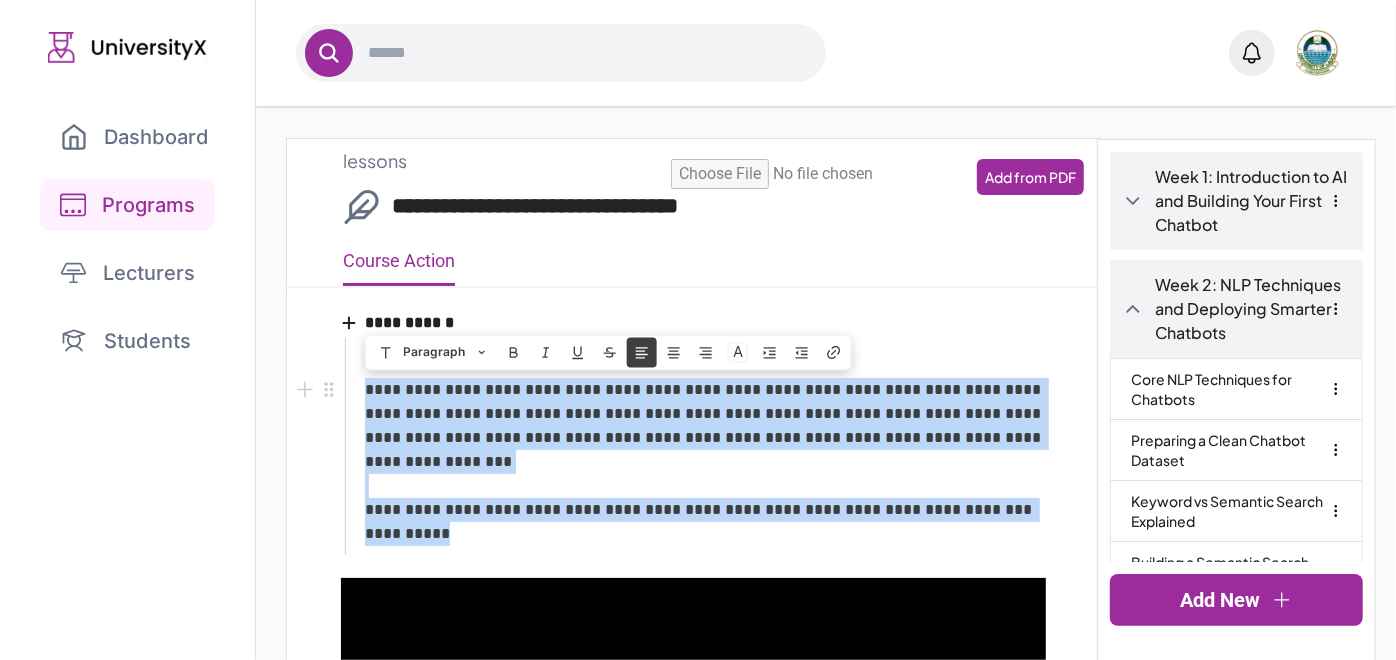 click on "**********" at bounding box center (705, 450) 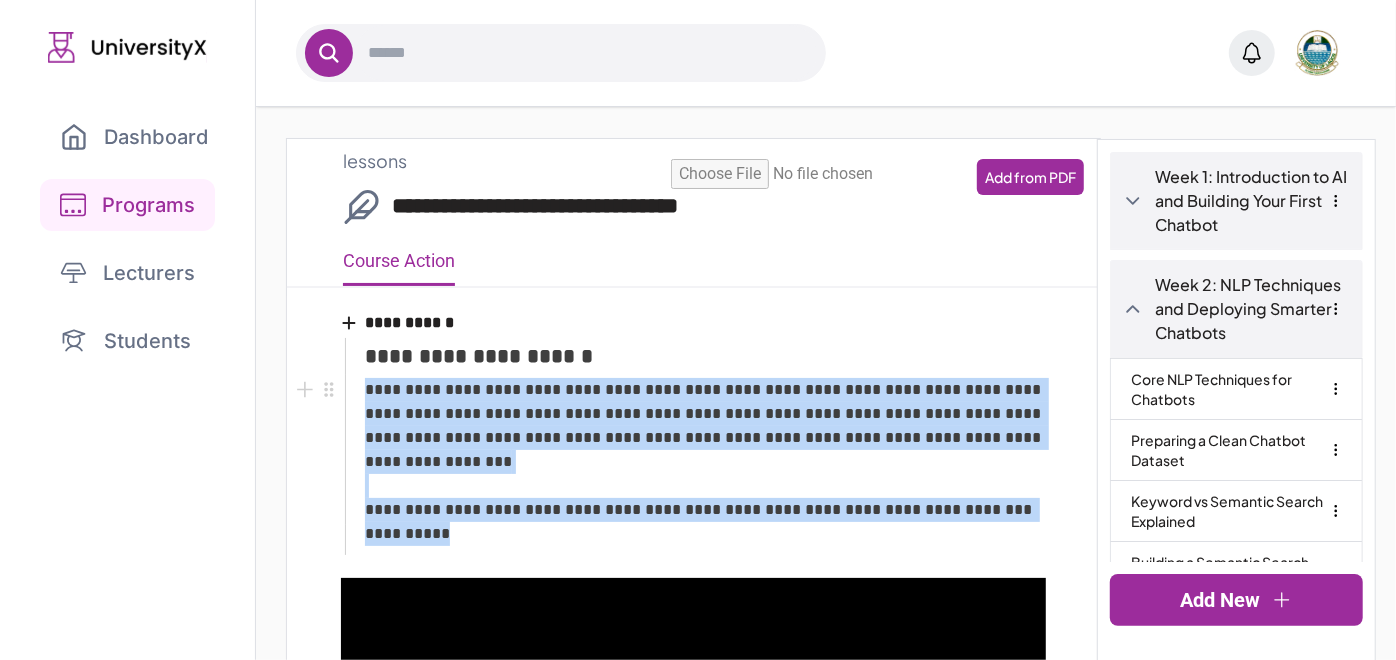 click on "**********" at bounding box center [705, 450] 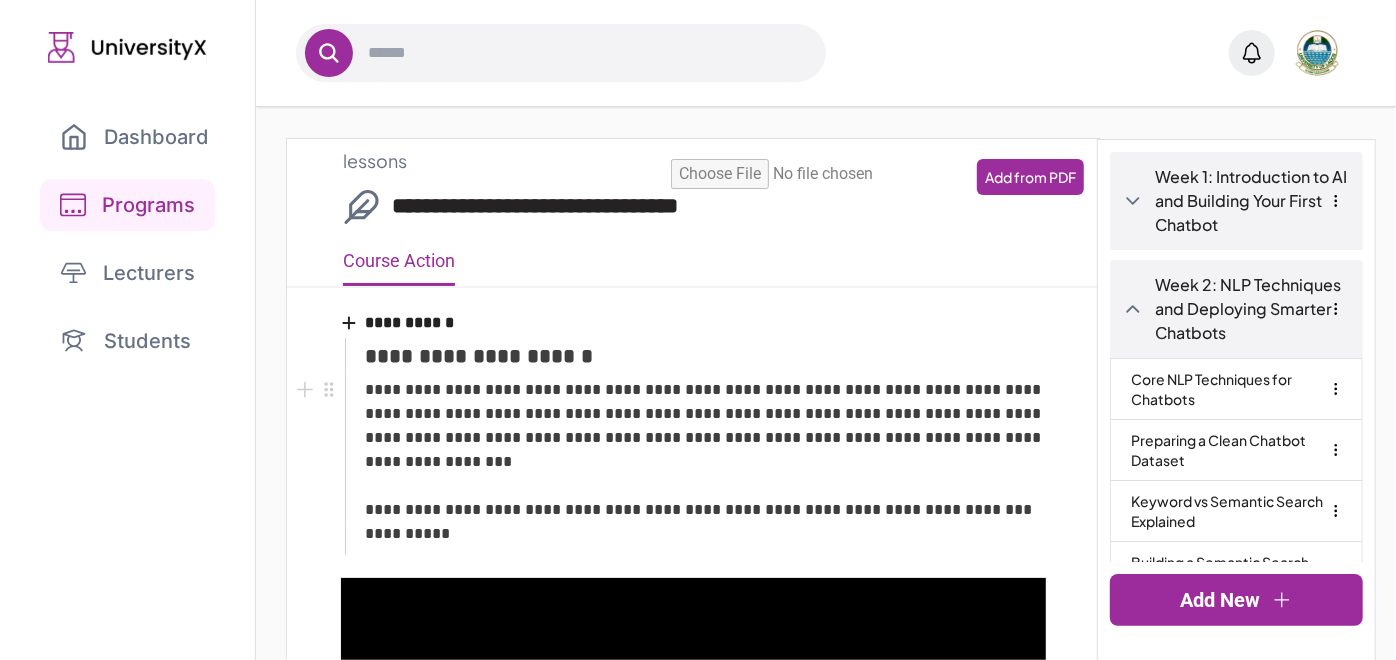 click on "**********" at bounding box center [705, 450] 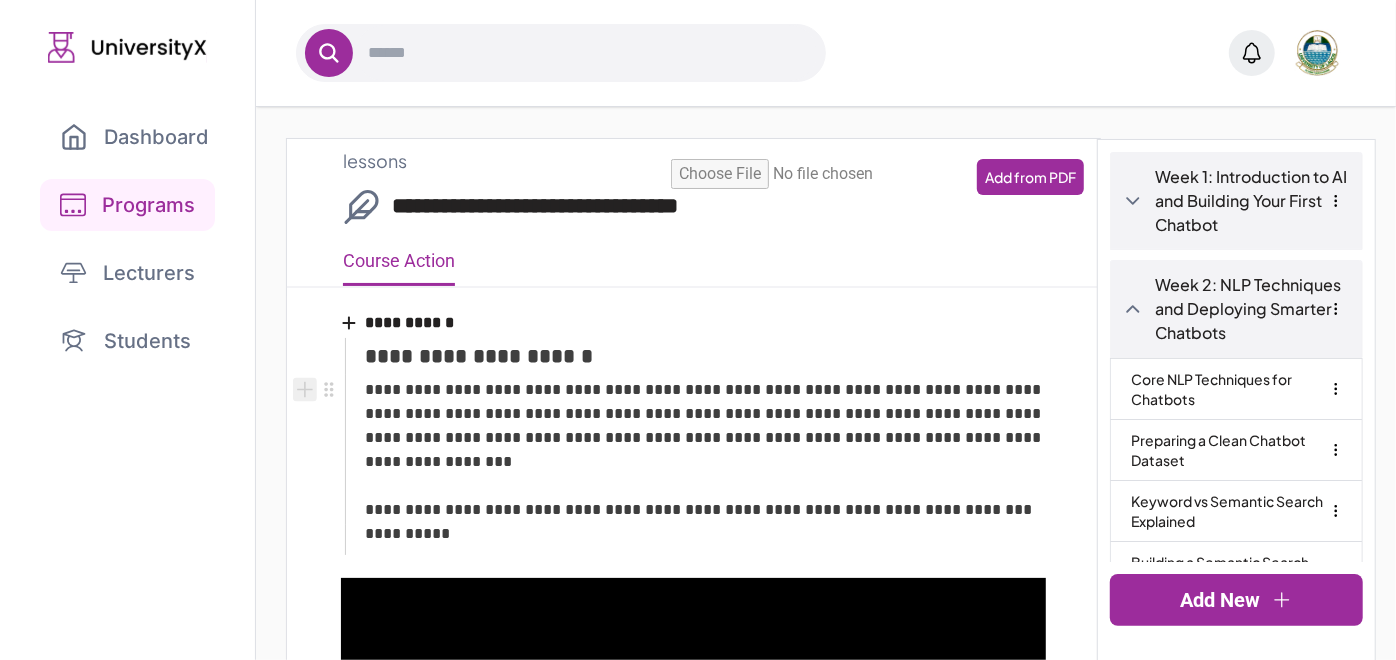 click 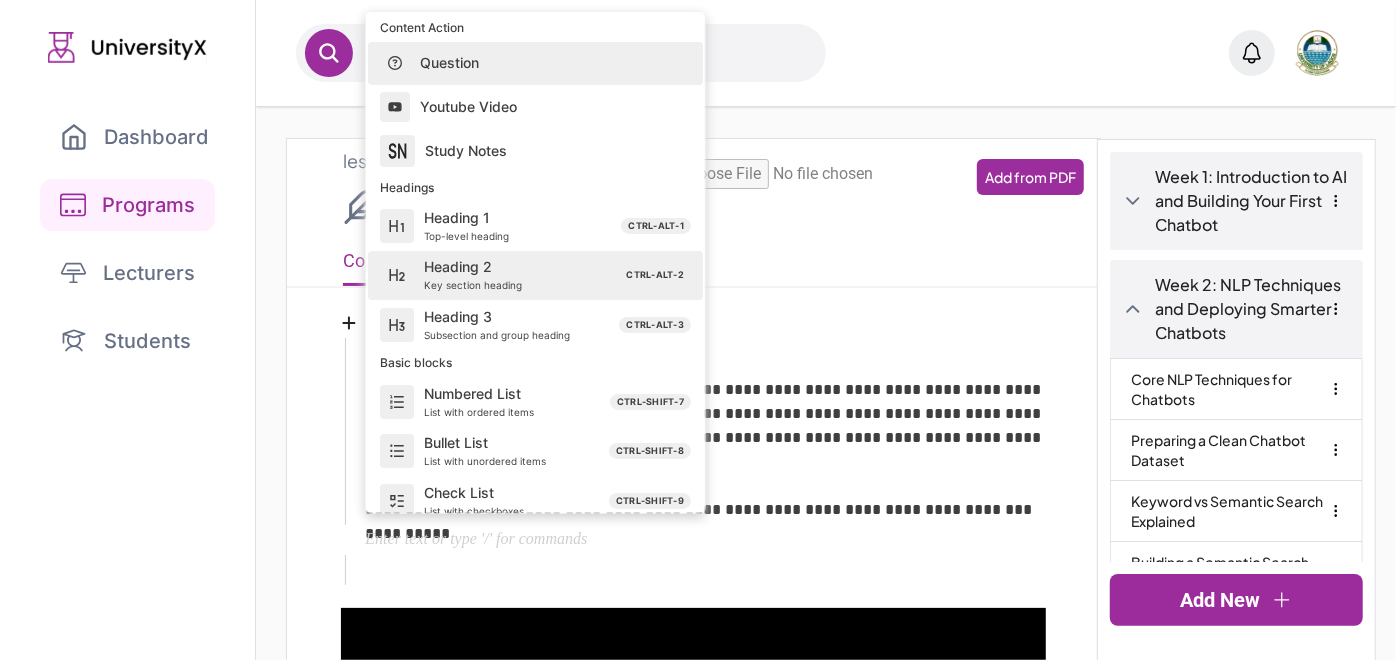 scroll, scrollTop: 491, scrollLeft: 0, axis: vertical 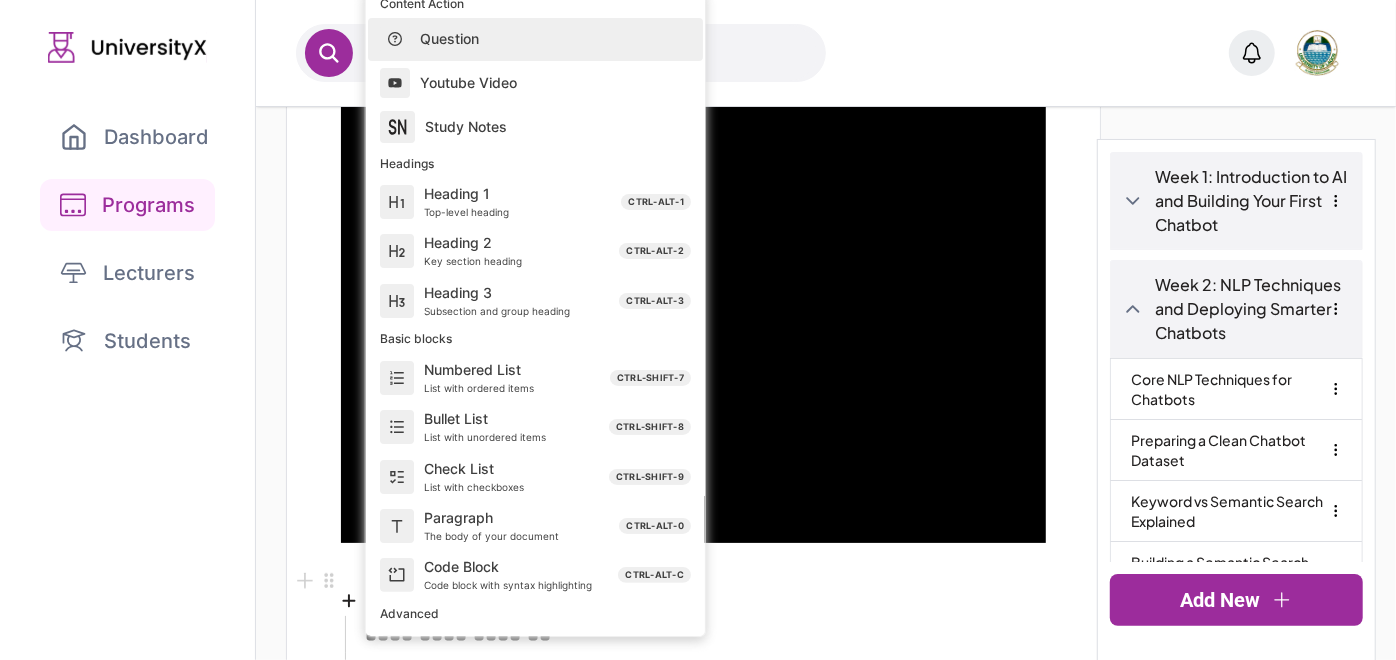 click on "**********" at bounding box center (693, 591) 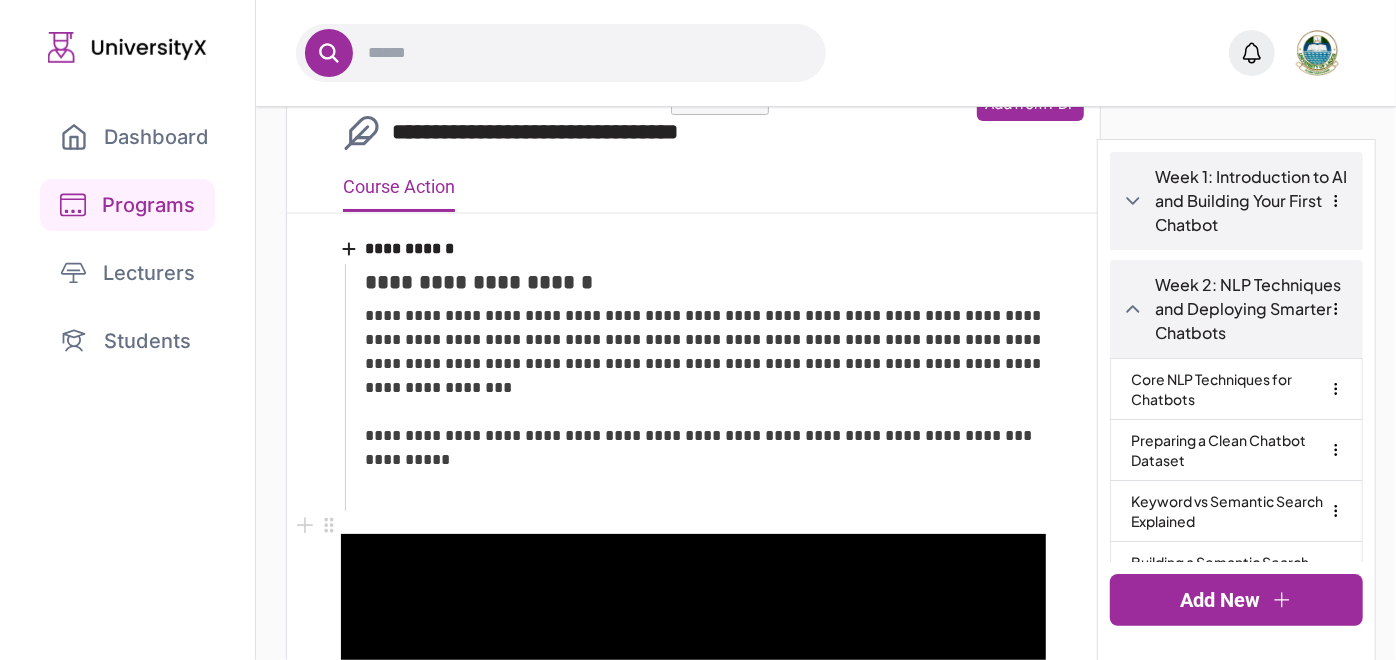 scroll, scrollTop: 0, scrollLeft: 0, axis: both 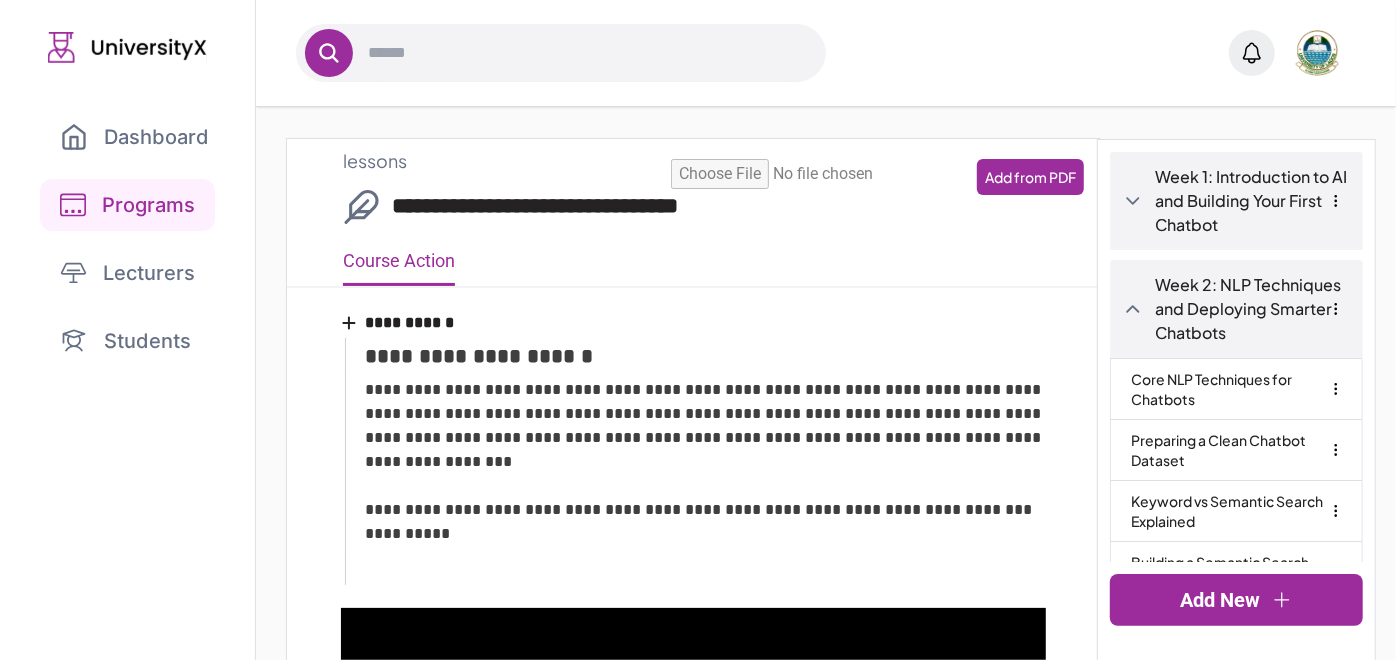 click on "Dashboard" at bounding box center [134, 137] 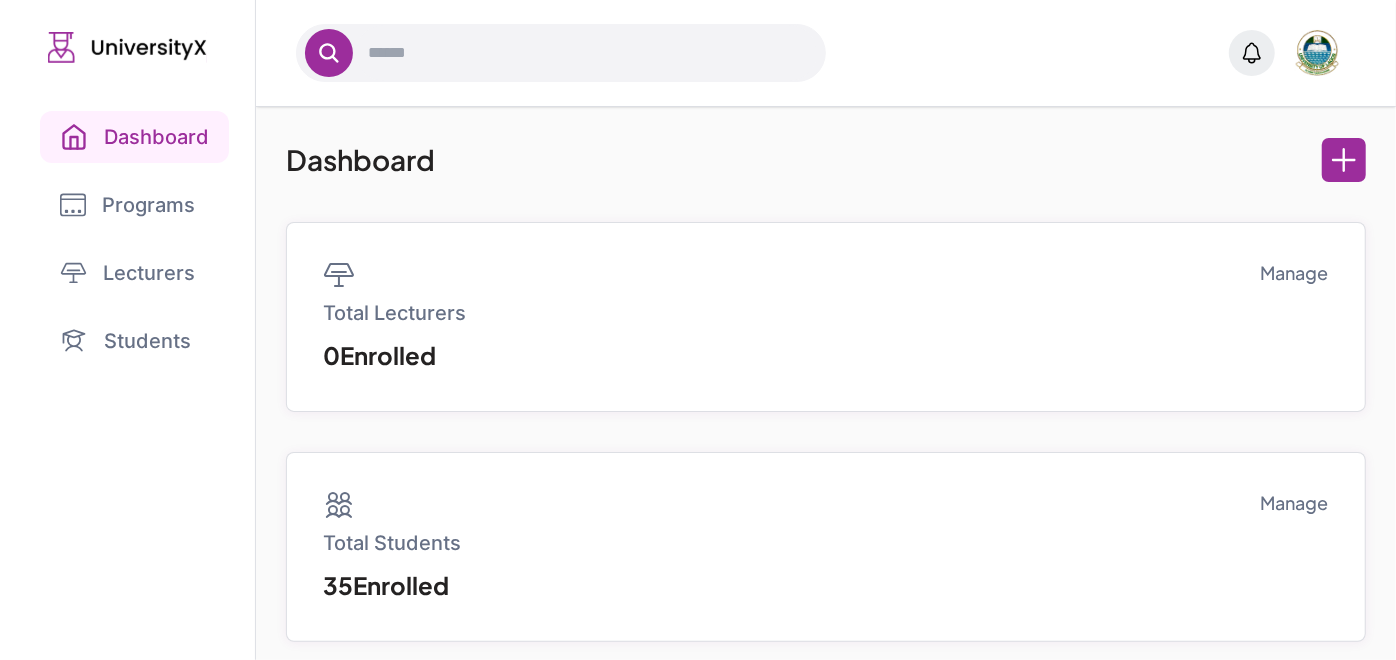 click on "Programs" at bounding box center (127, 205) 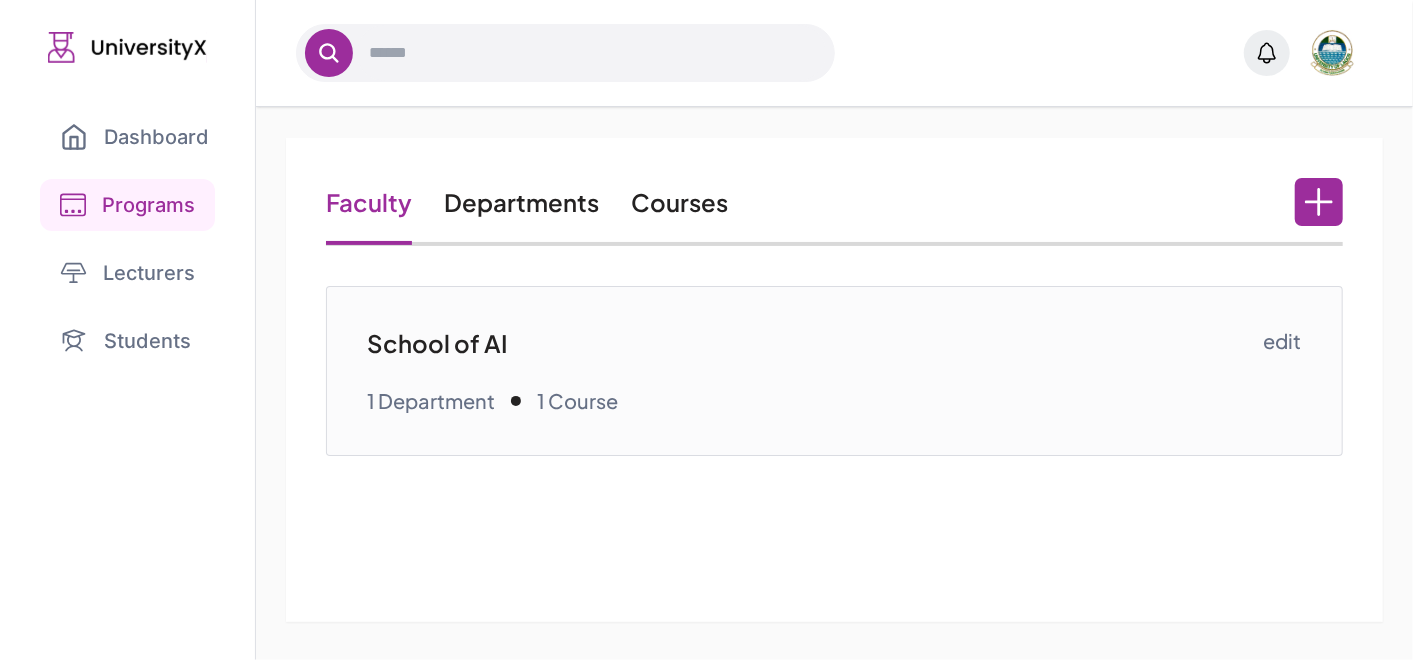 click on "Courses" at bounding box center (679, 202) 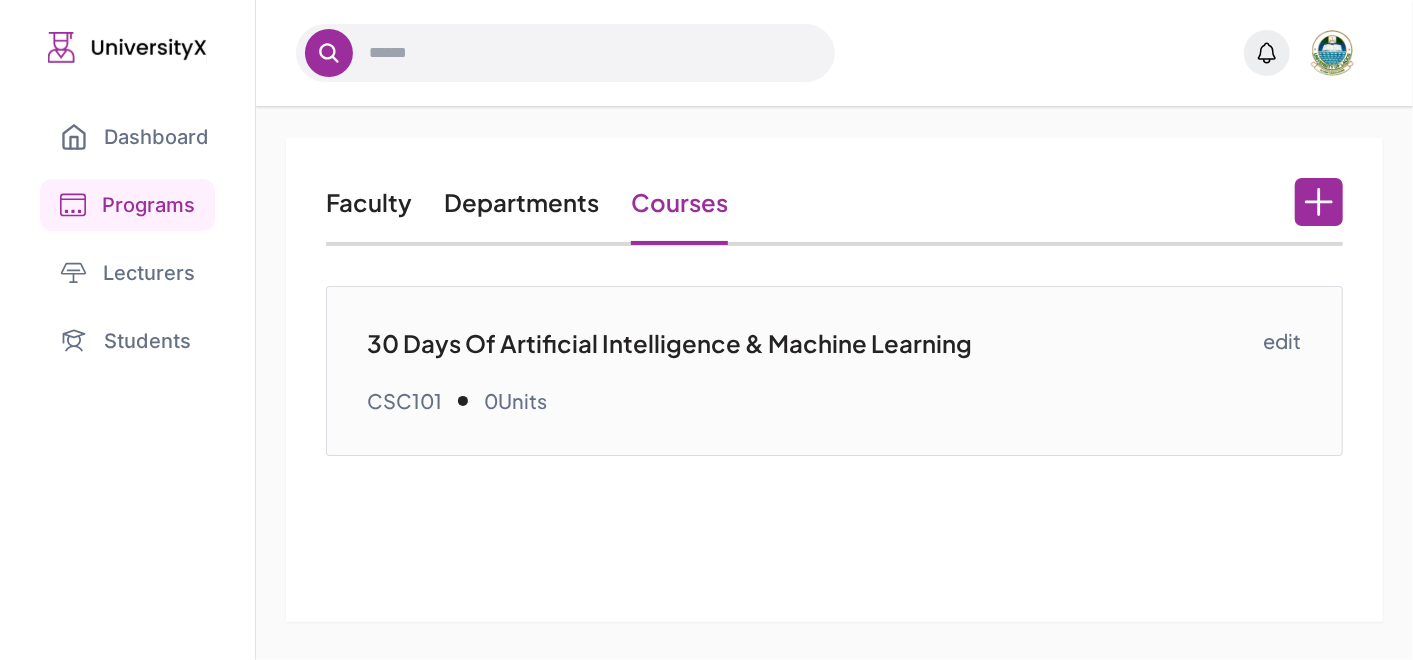 click on "30 Days Of Artificial Intelligence & Machine Learning" at bounding box center [815, 343] 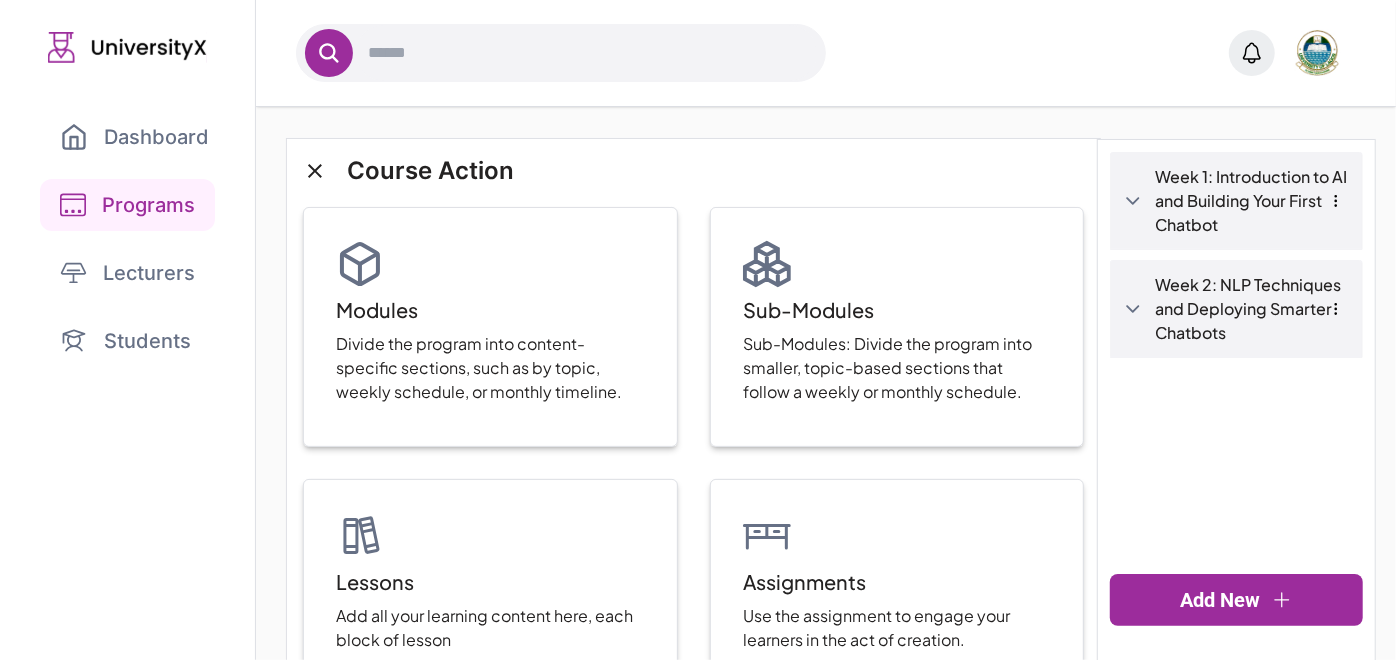 click on "Week 2: NLP Techniques and Deploying Smarter Chatbots" at bounding box center [1252, 309] 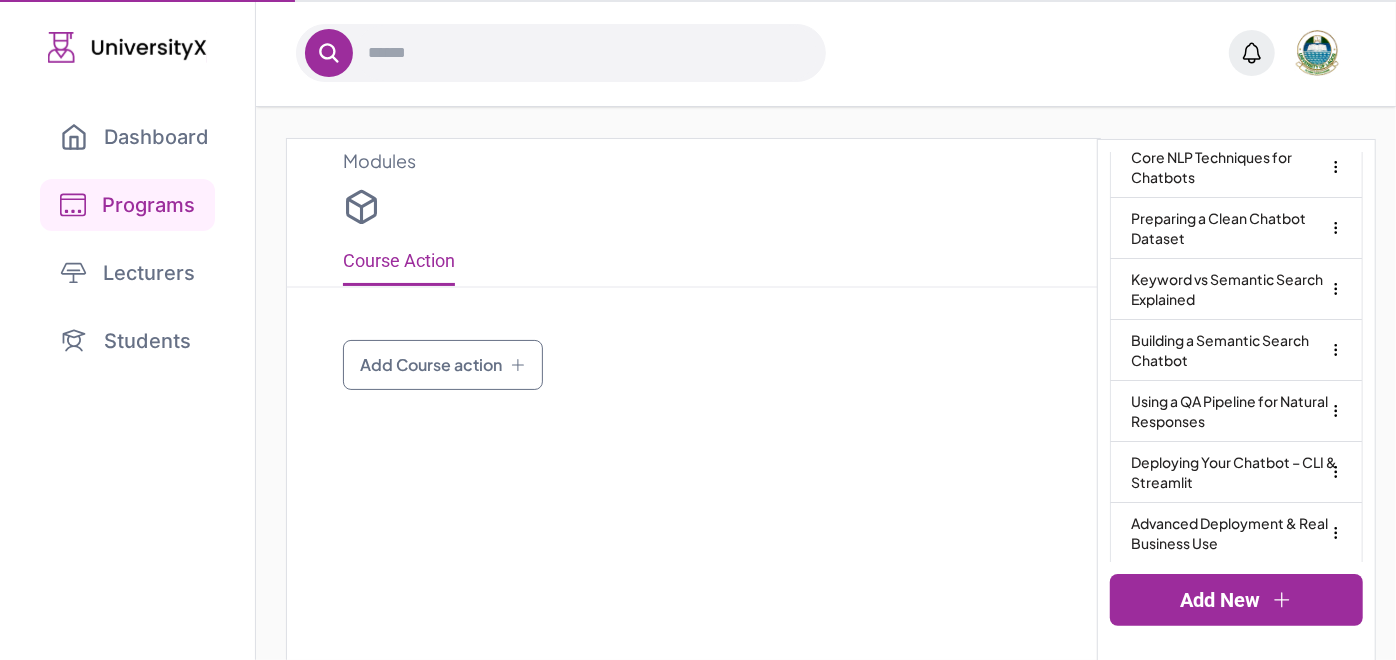 type on "**********" 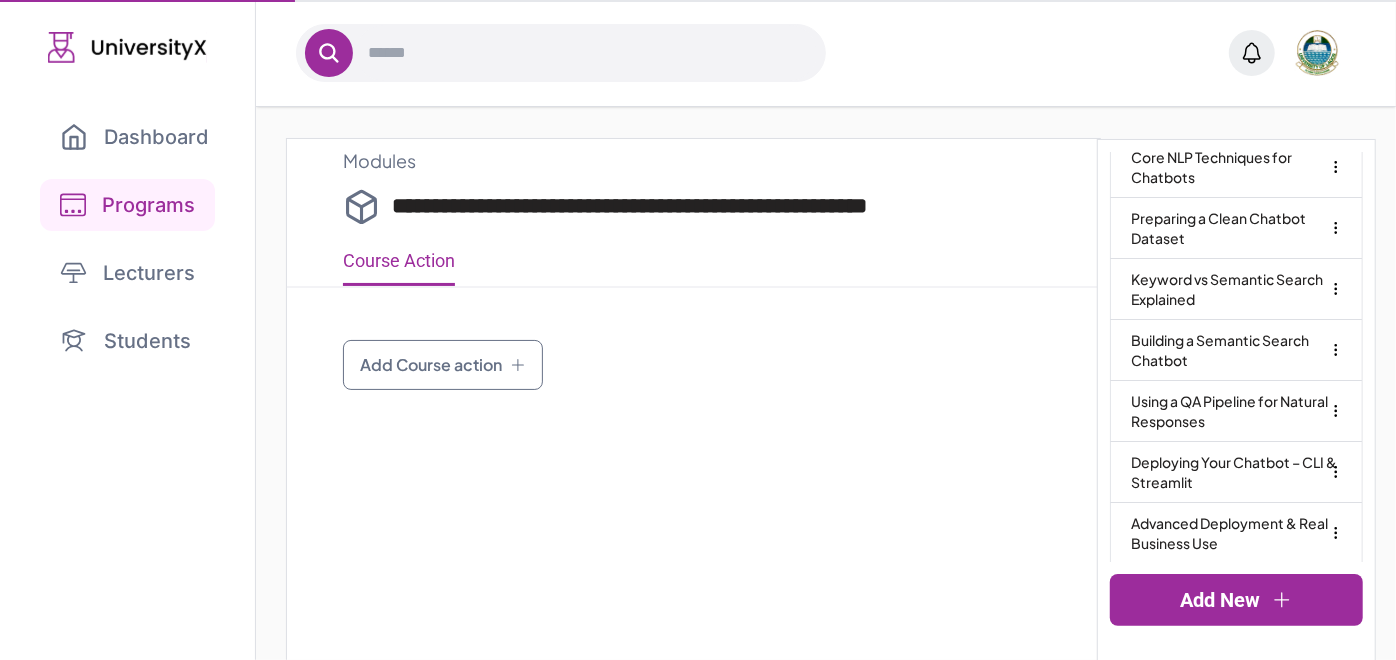 scroll, scrollTop: 244, scrollLeft: 0, axis: vertical 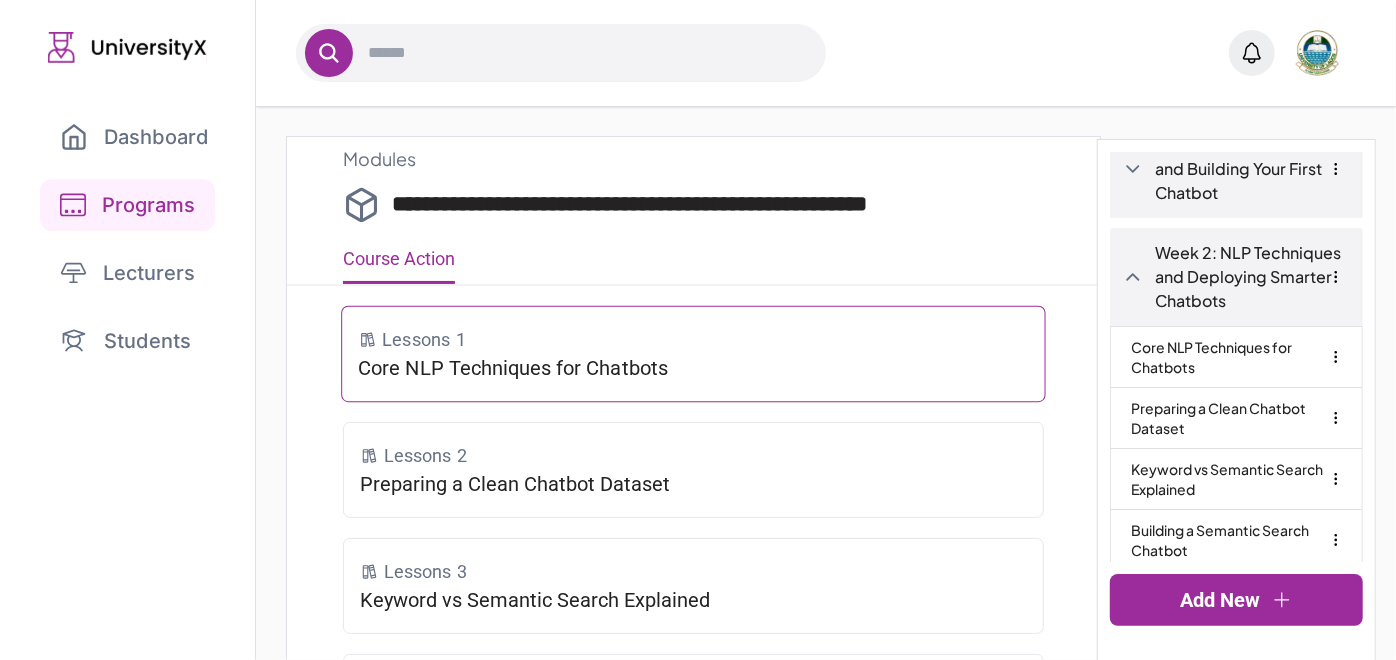 click on "Lessons 1" at bounding box center (694, 339) 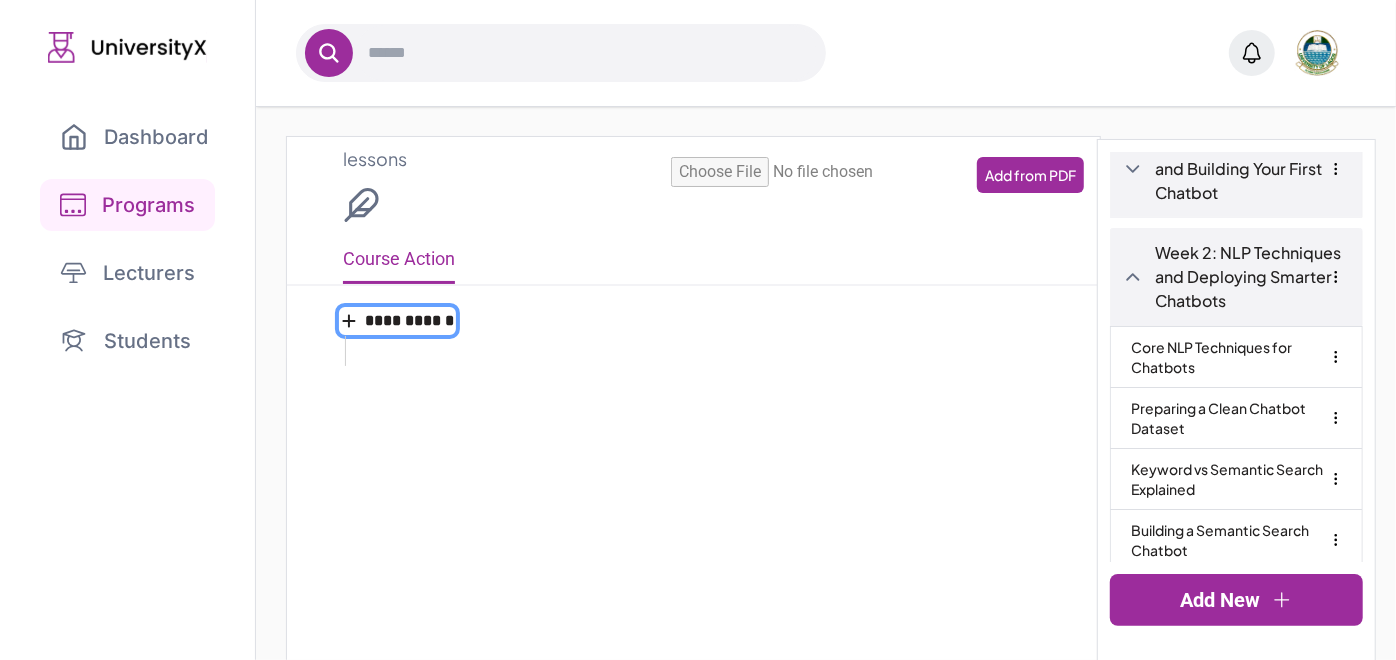 scroll, scrollTop: 0, scrollLeft: 0, axis: both 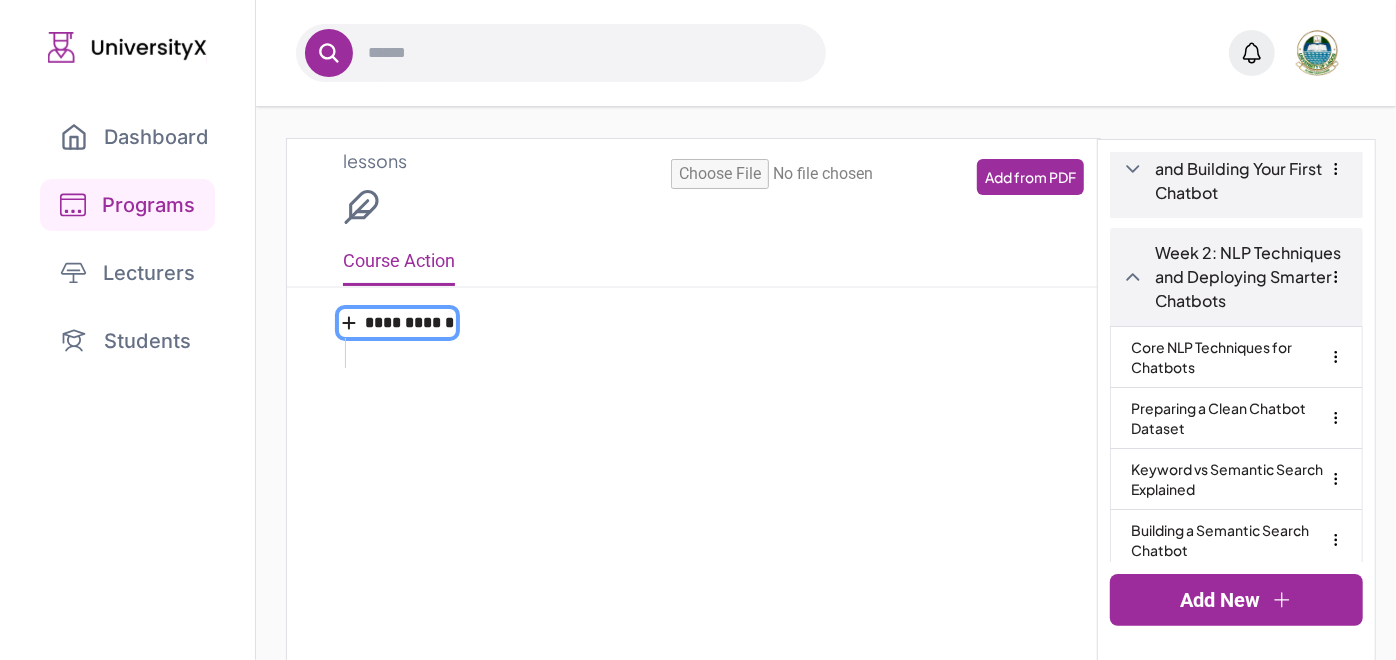 type on "**********" 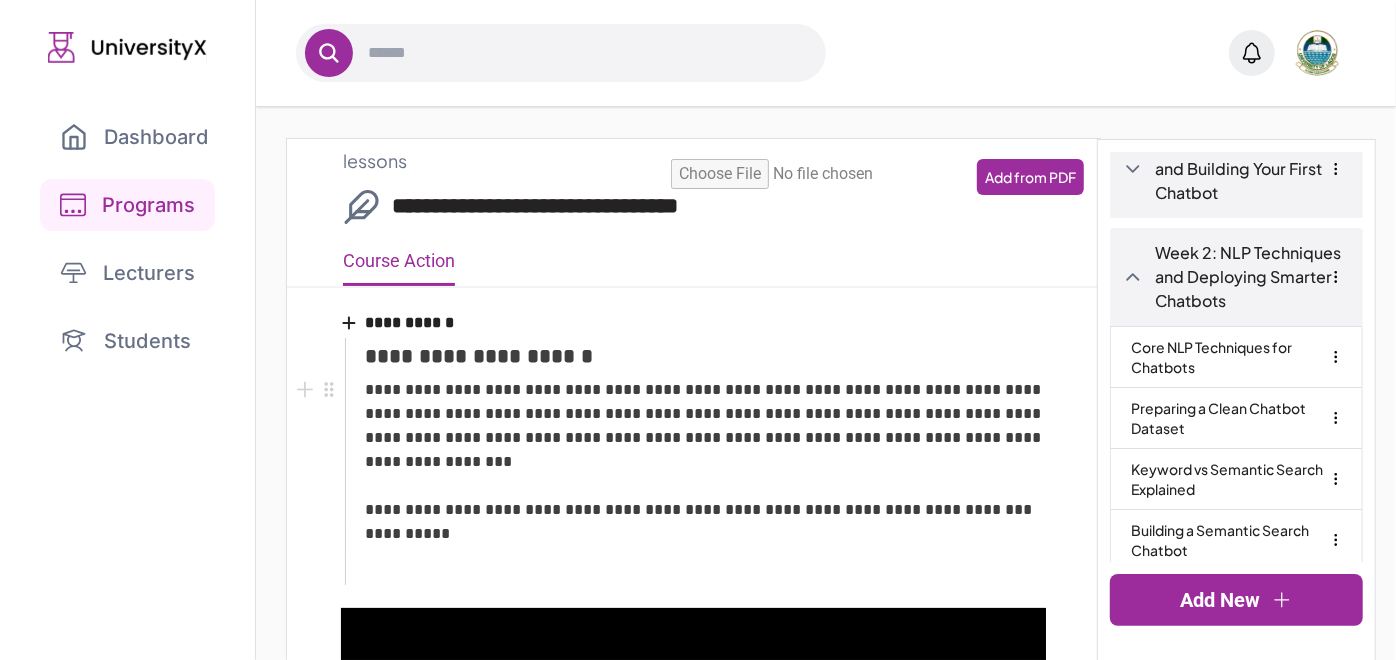 click on "**********" at bounding box center [705, 450] 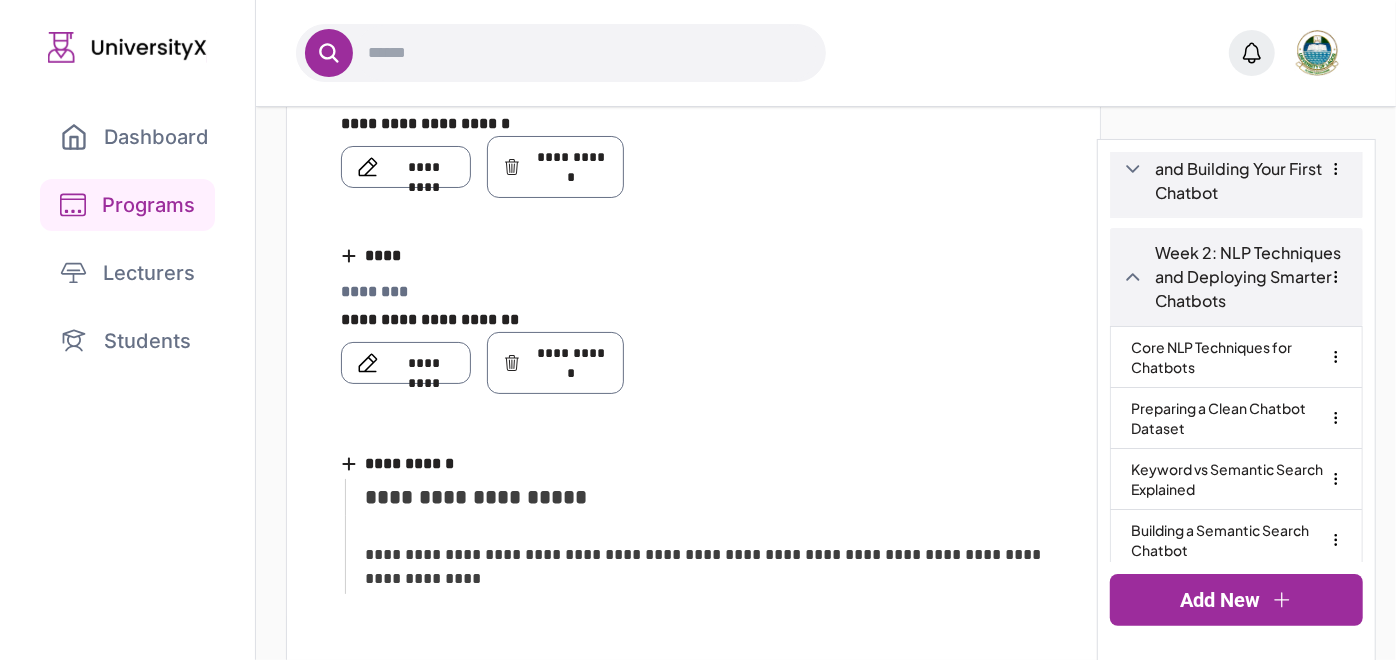 scroll, scrollTop: 1574, scrollLeft: 0, axis: vertical 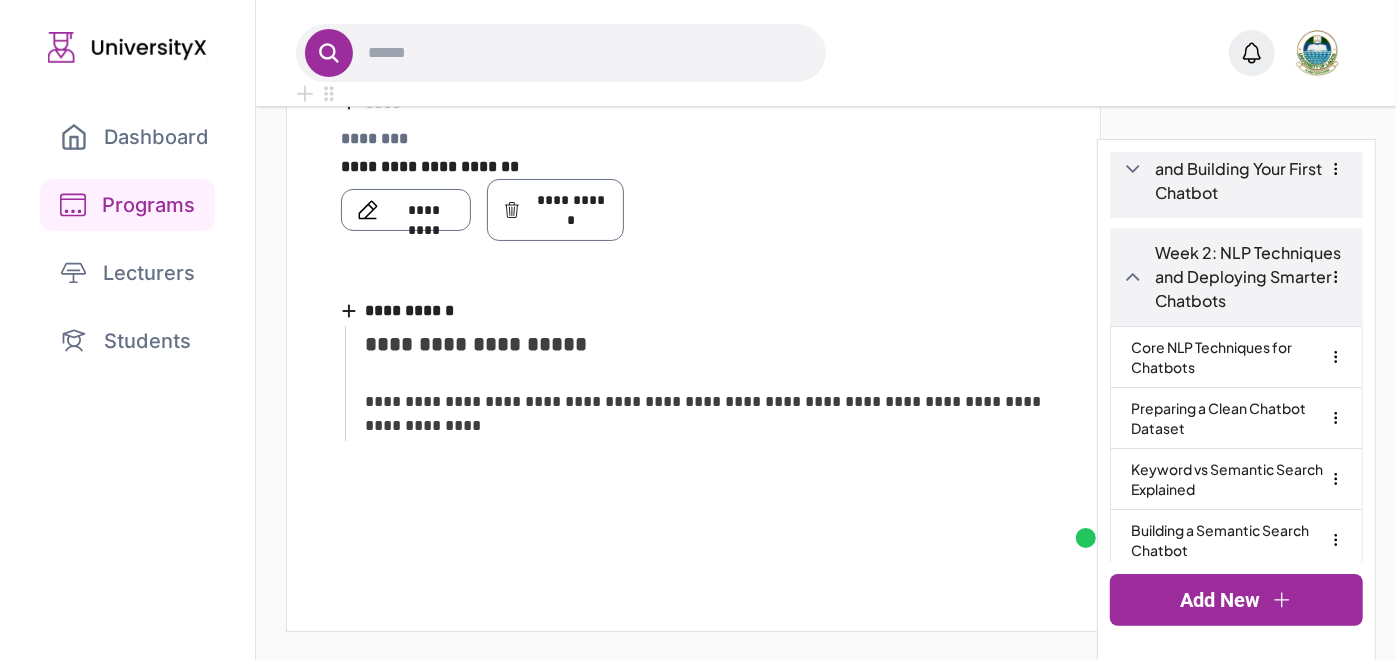click on "Dashboard" at bounding box center (134, 137) 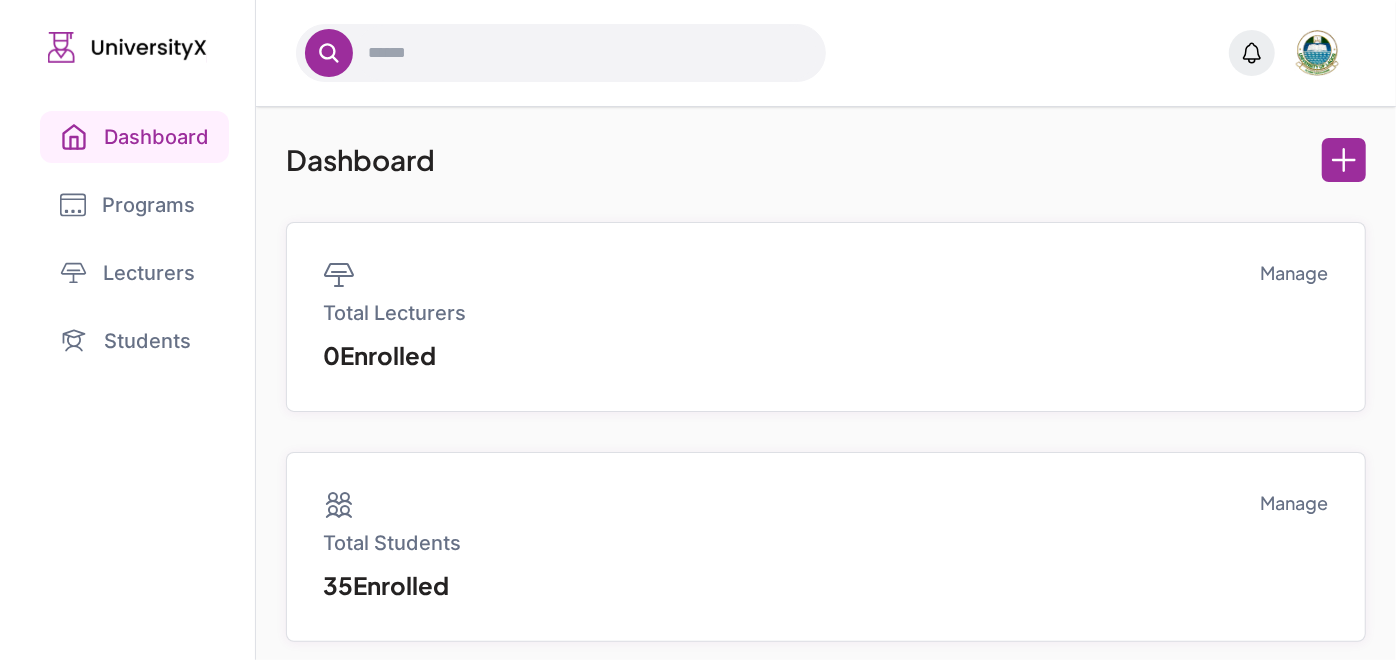 click on "Students" at bounding box center (127, 341) 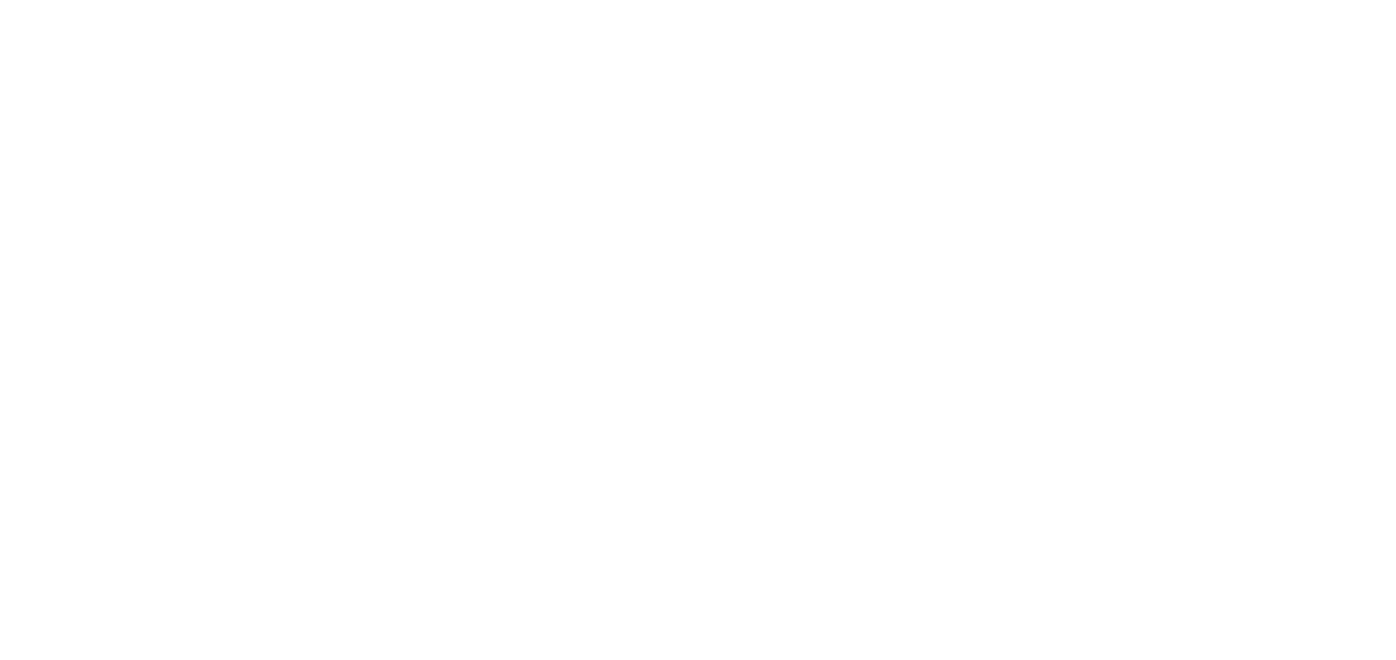 scroll, scrollTop: 0, scrollLeft: 0, axis: both 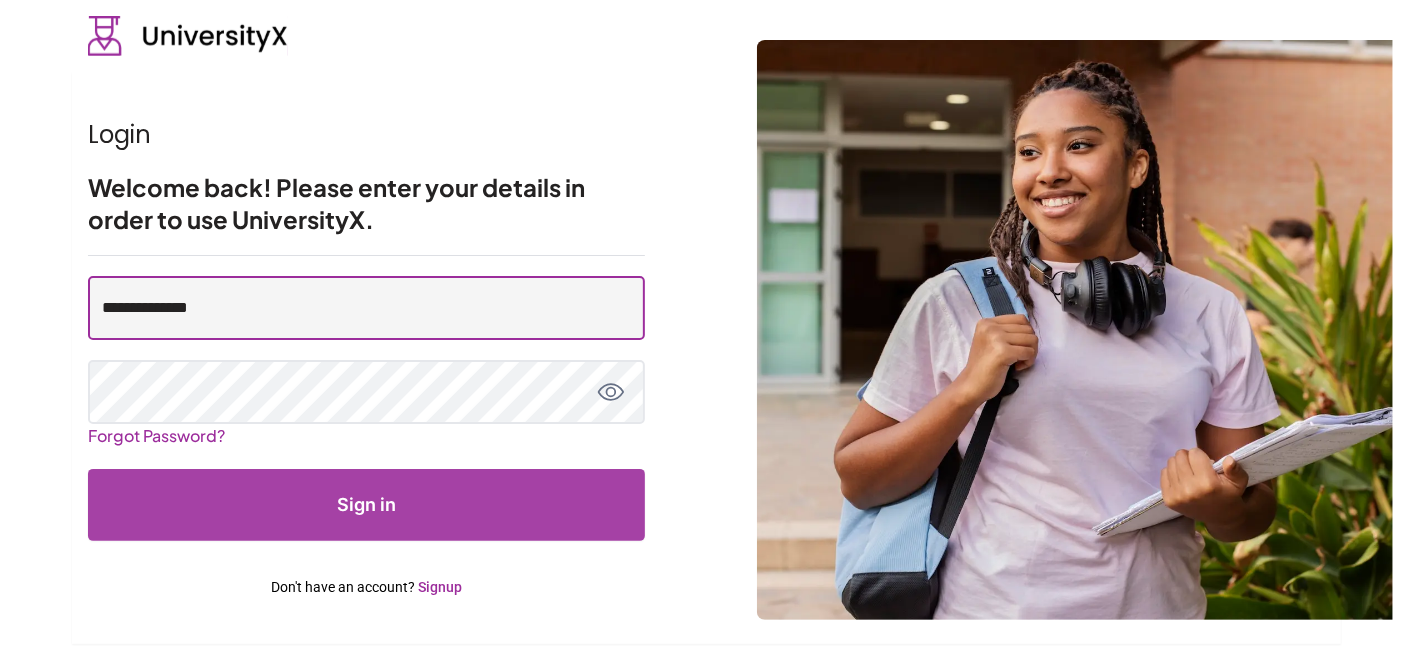 click on "**********" at bounding box center (366, 308) 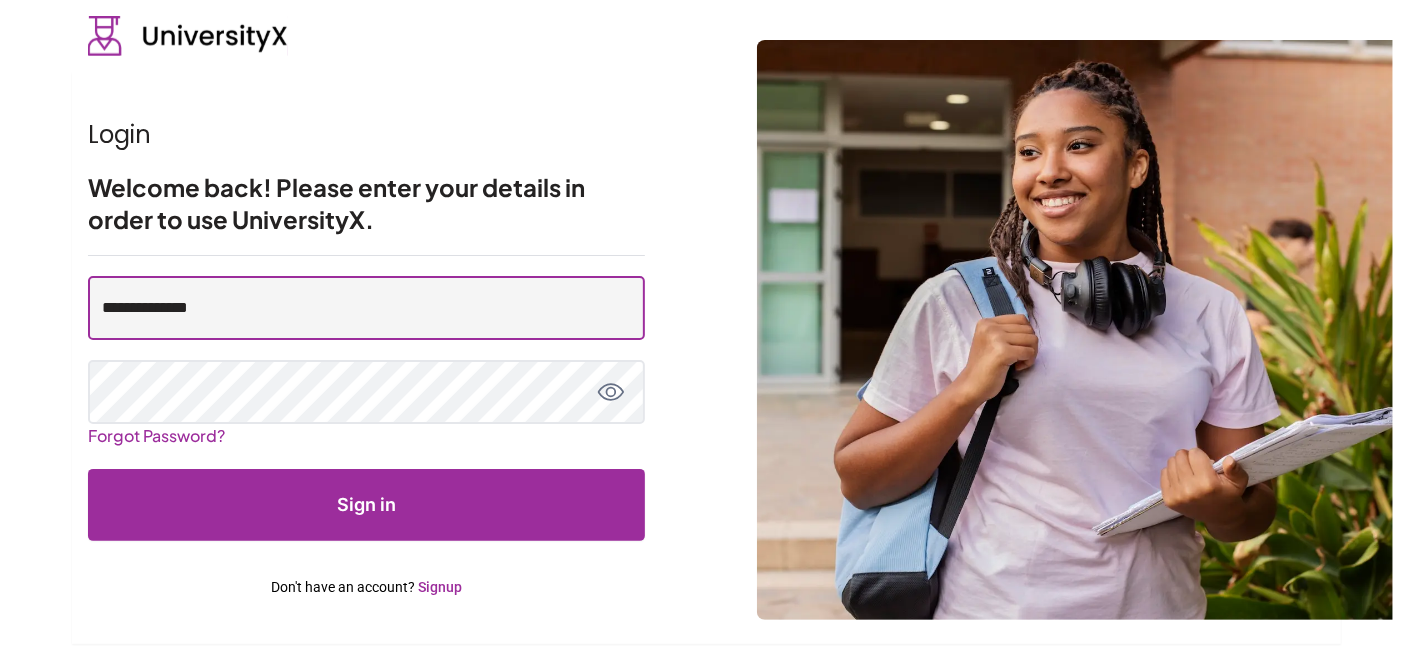 click on "**********" at bounding box center [366, 308] 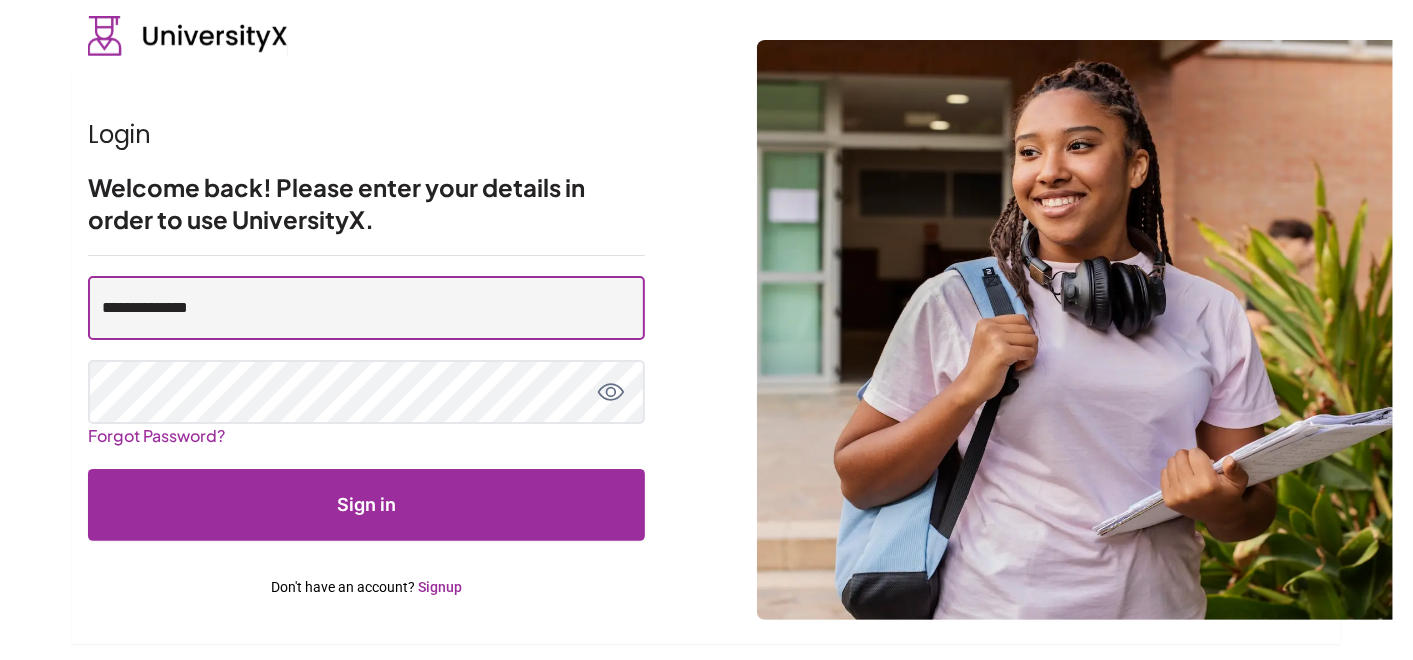 type on "**********" 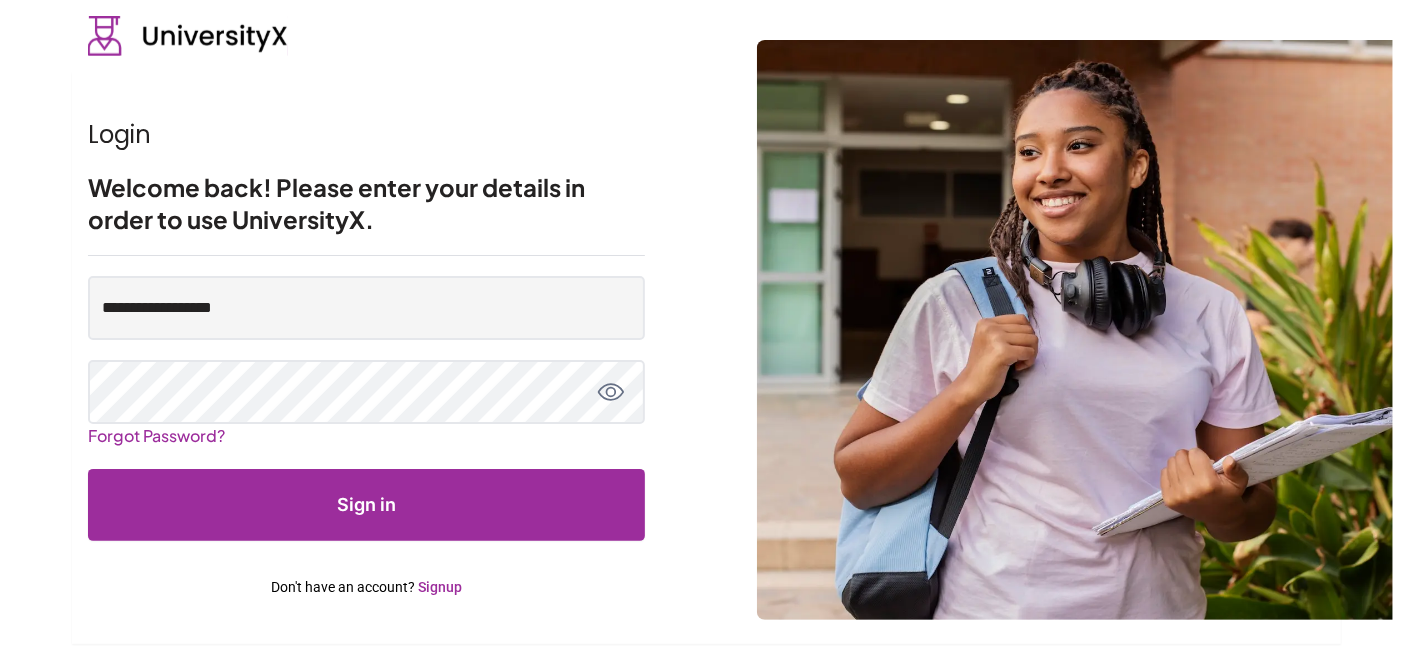 click on "Sign in" at bounding box center [366, 505] 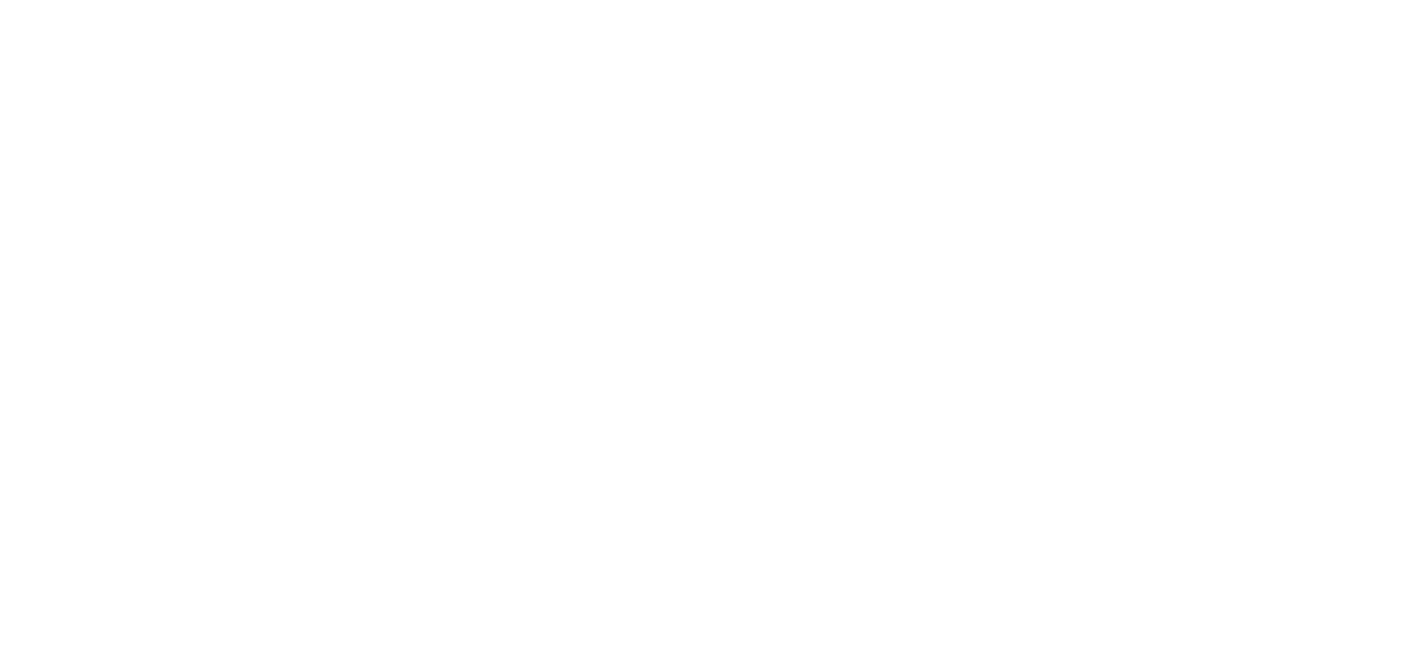 click at bounding box center [706, 330] 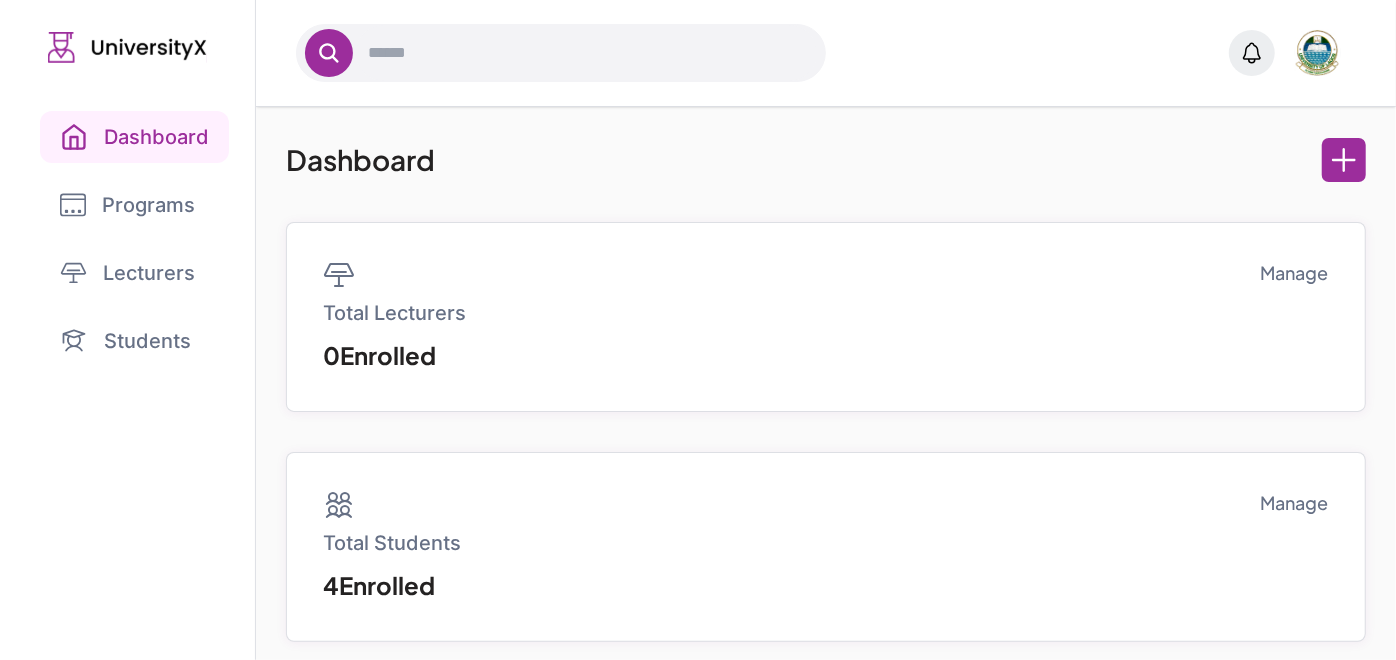 click on "Programs" at bounding box center (127, 205) 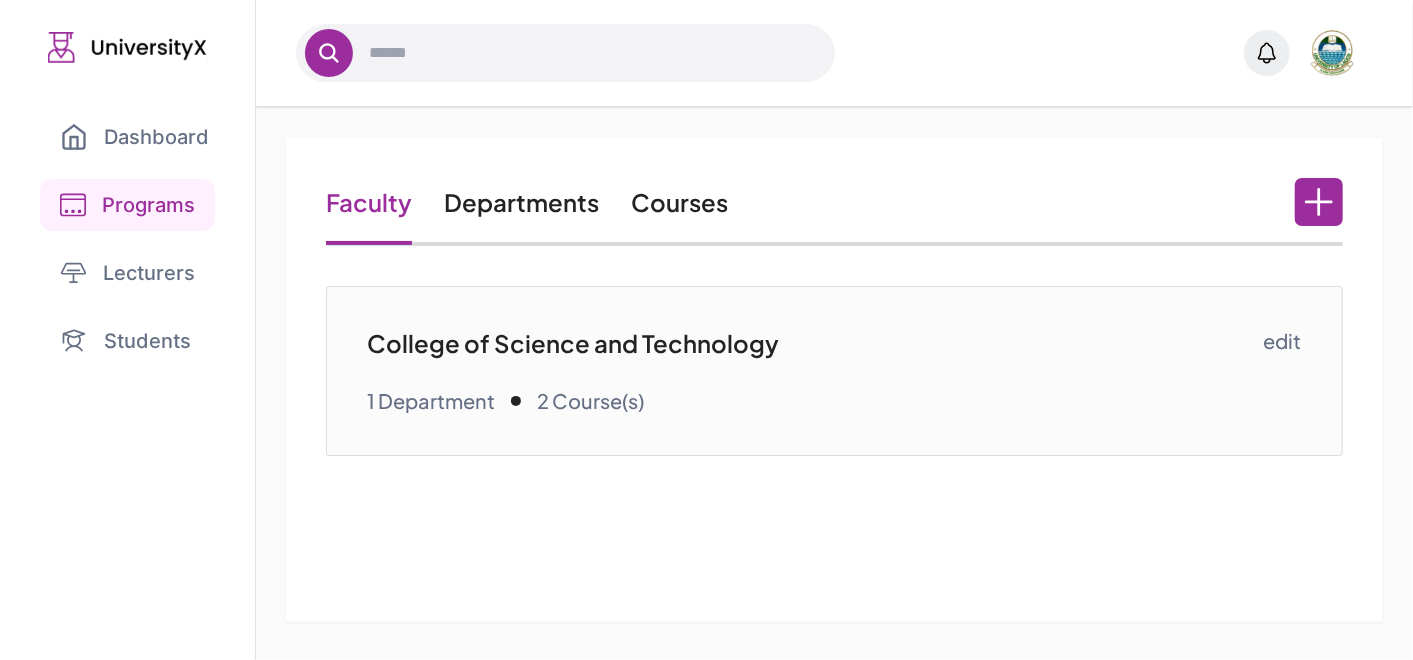 click on "Courses" at bounding box center (679, 202) 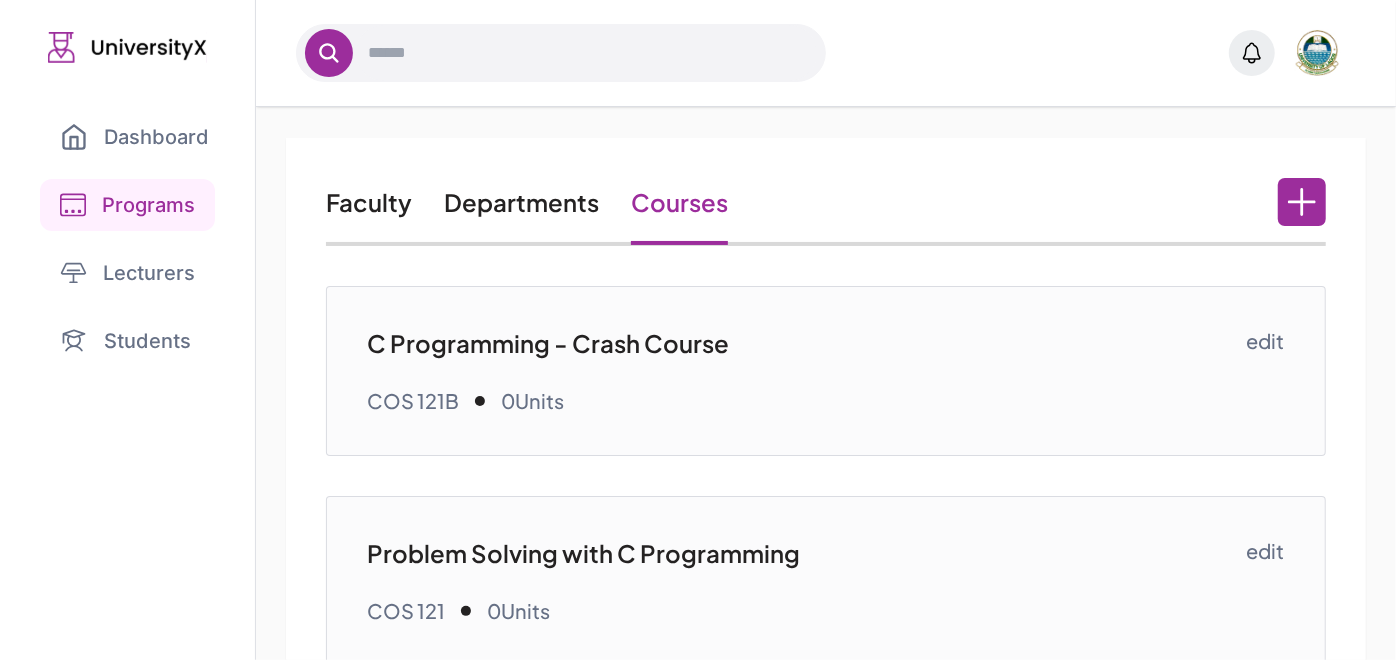 scroll, scrollTop: 58, scrollLeft: 0, axis: vertical 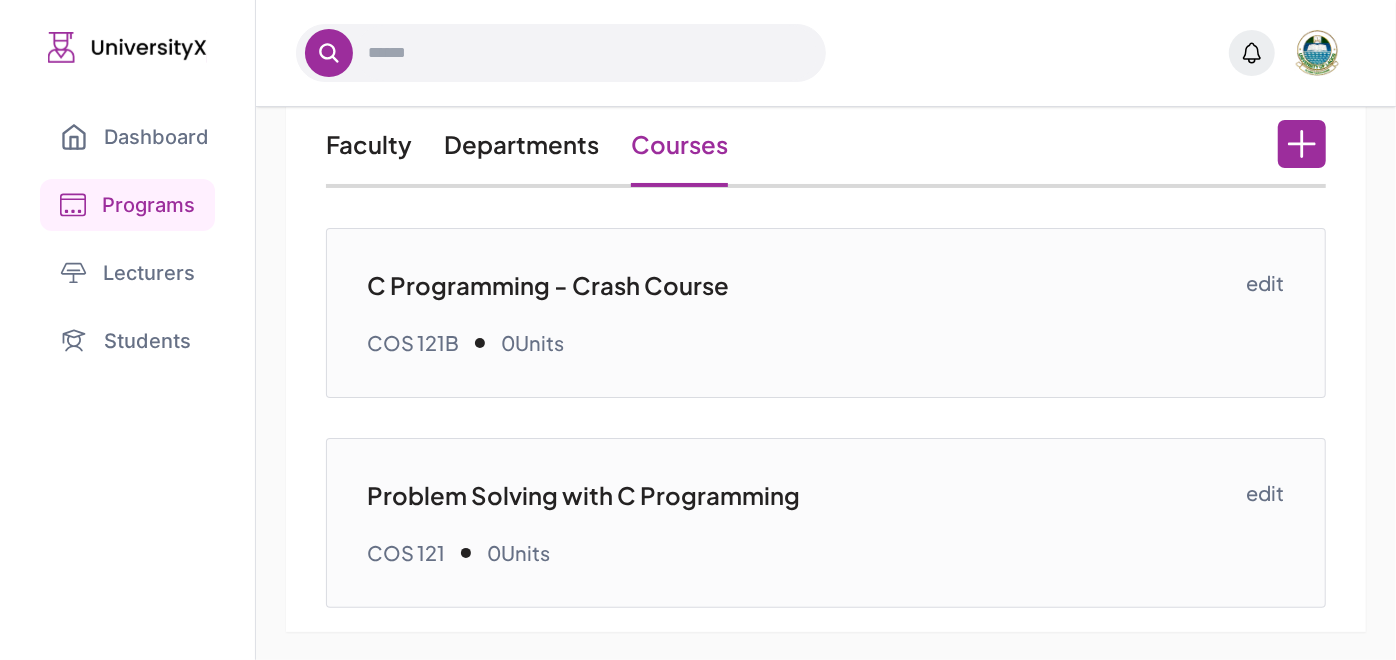 click on "Problem Solving with C Programming" at bounding box center (806, 495) 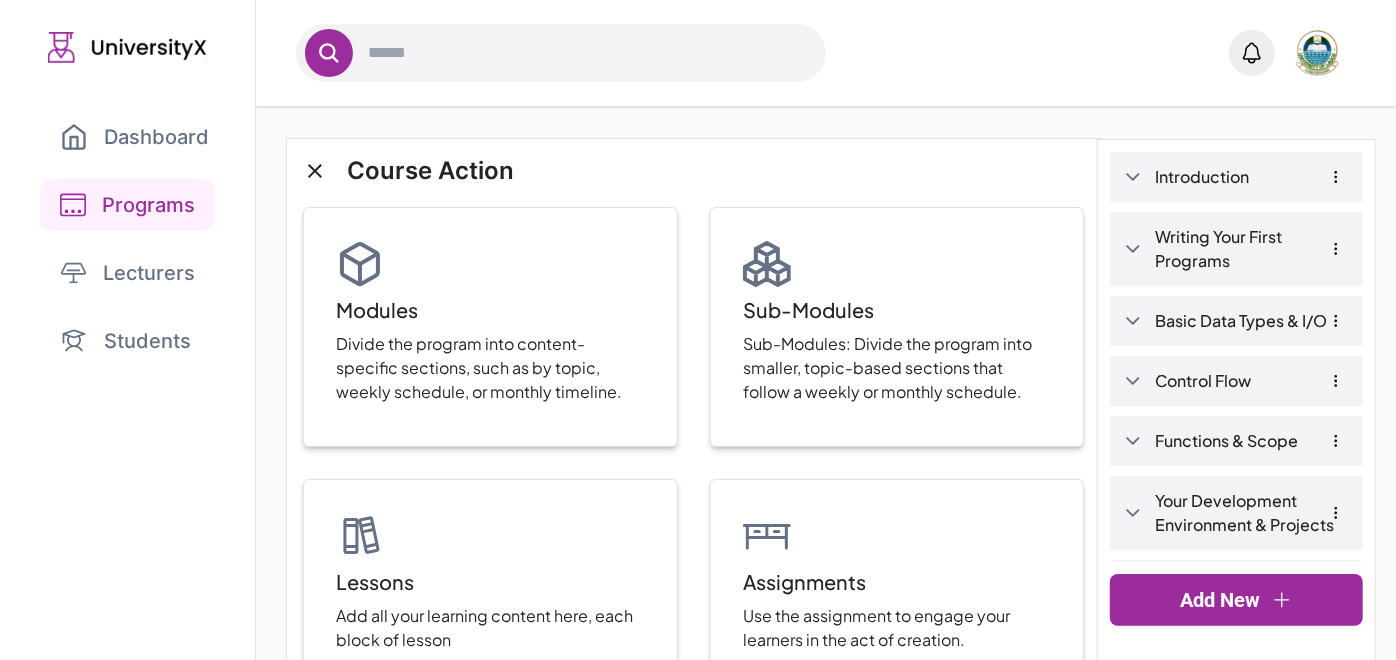 click on "Introduction" at bounding box center [1252, 177] 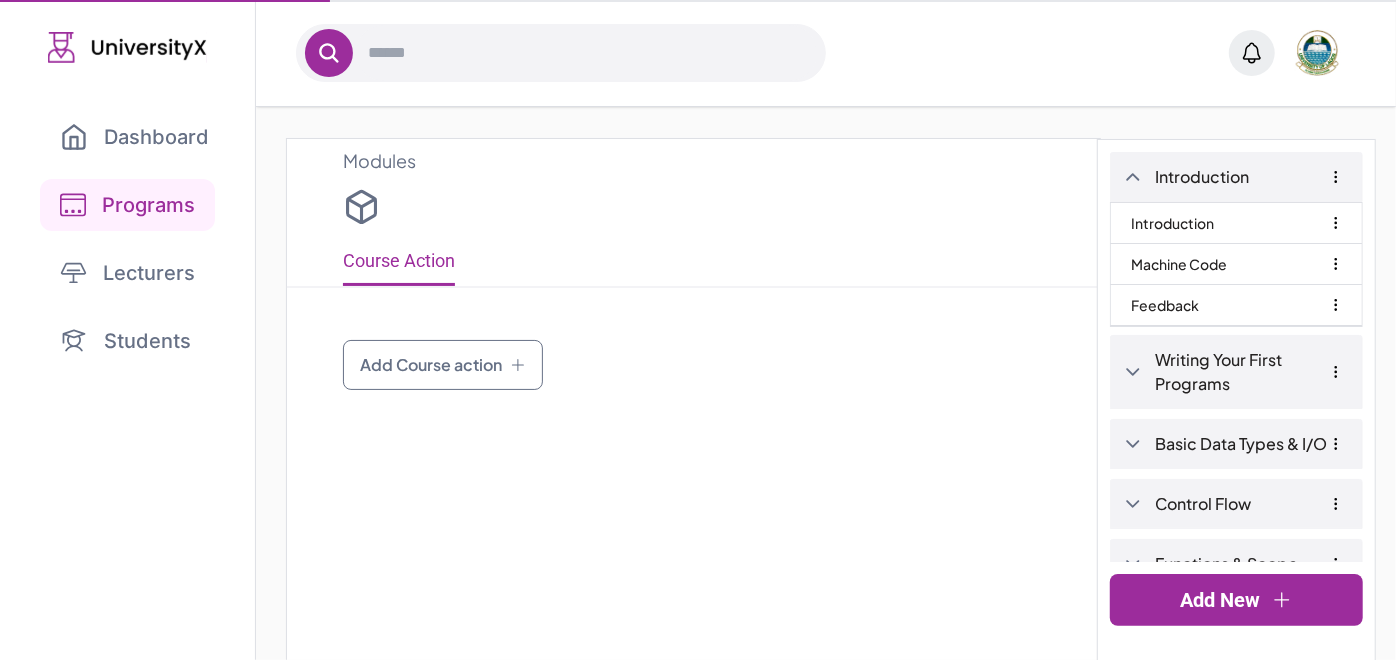 type on "**********" 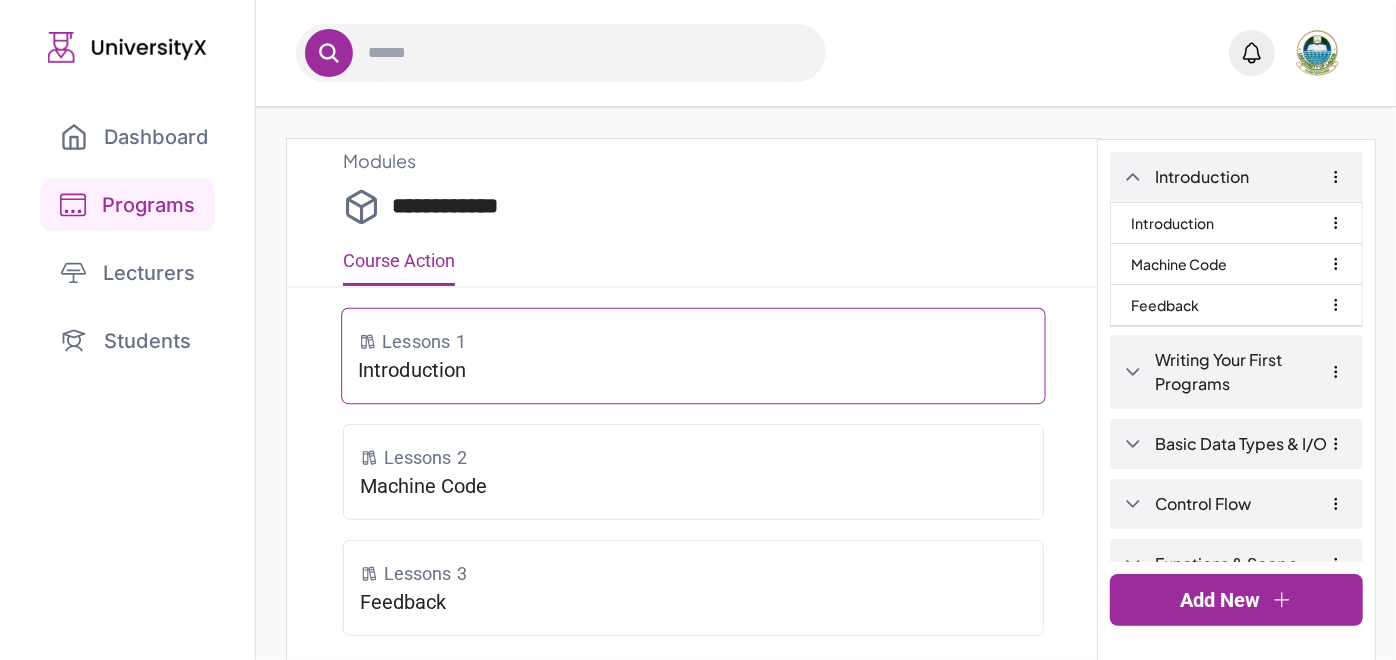 click on "Introduction" at bounding box center (694, 370) 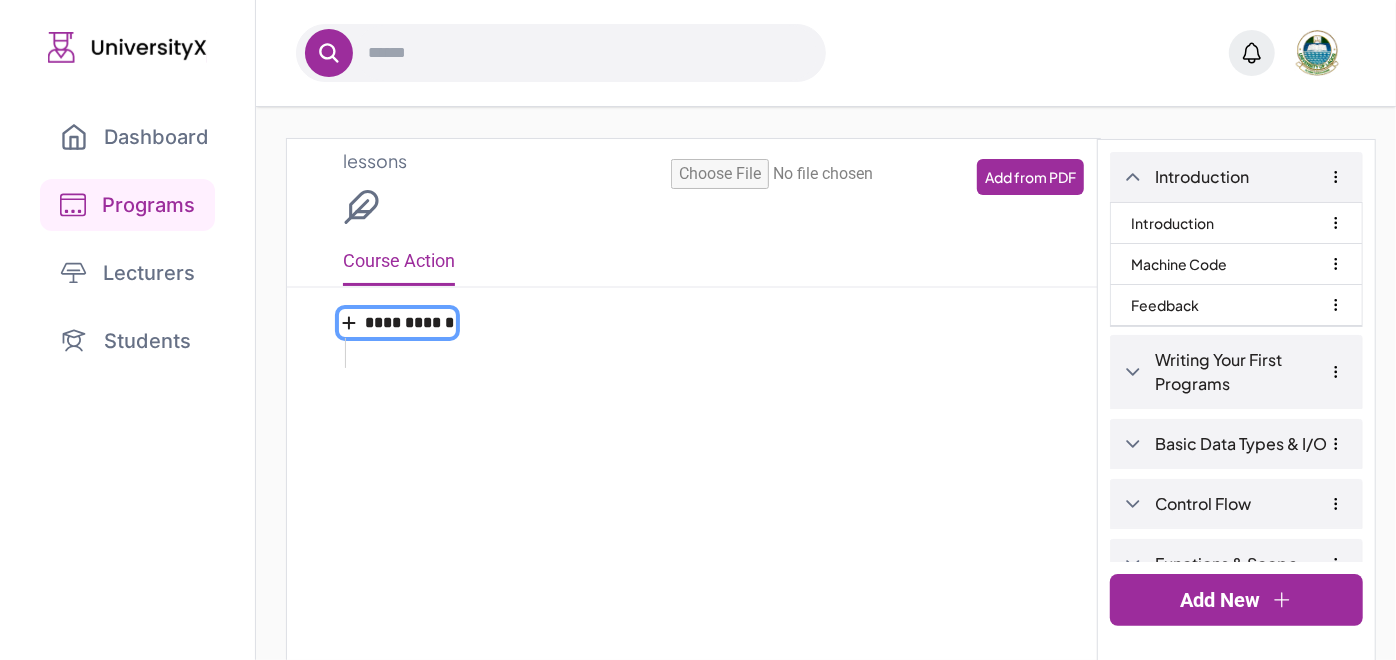 type on "**********" 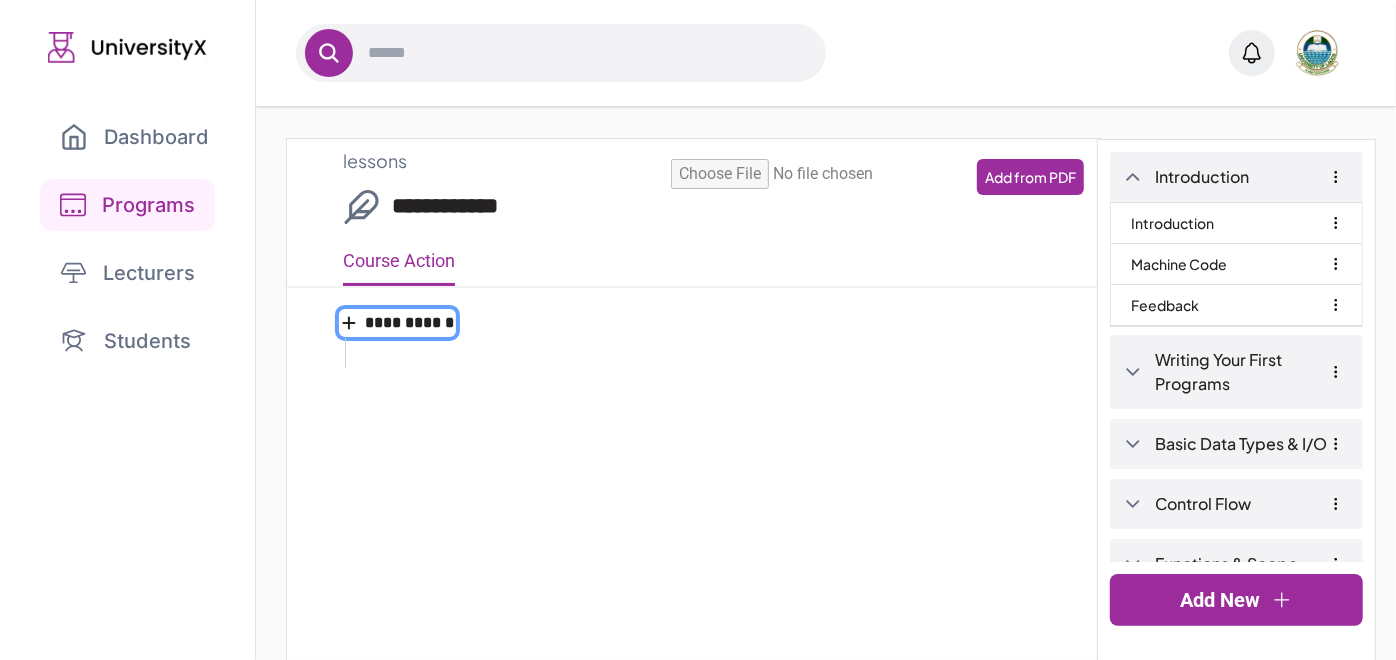 select on "*" 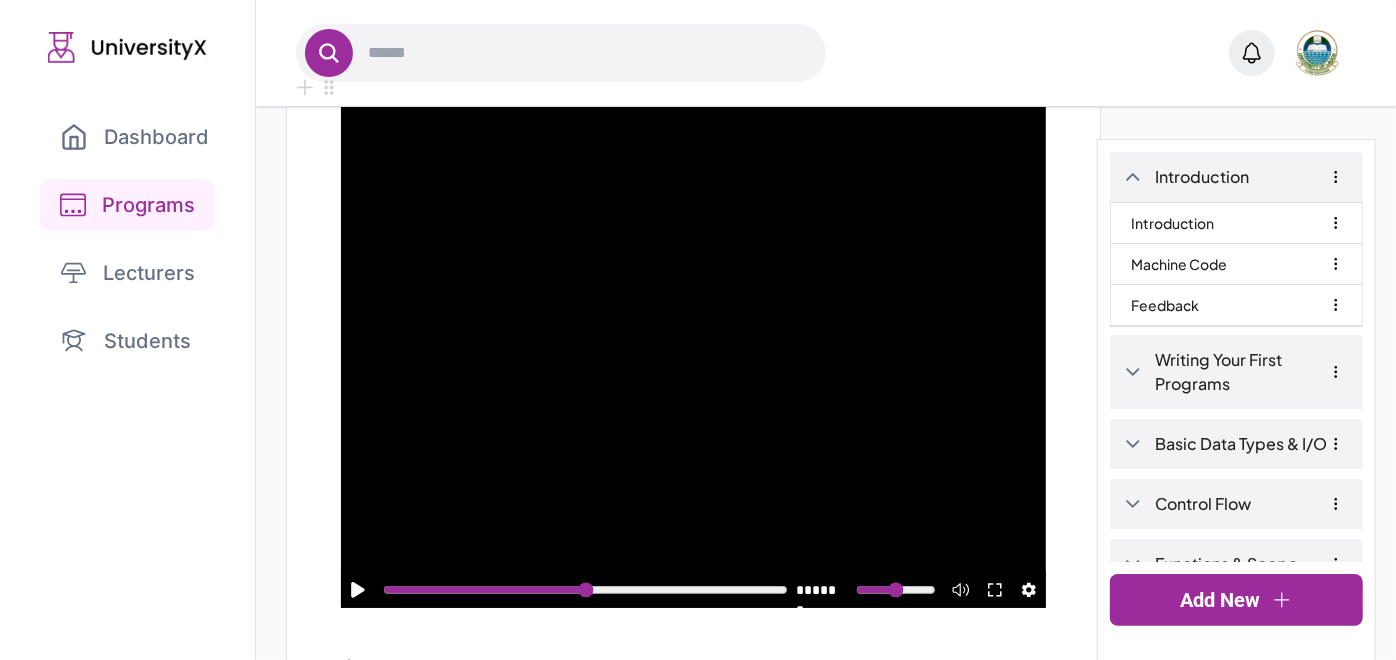 scroll, scrollTop: 490, scrollLeft: 0, axis: vertical 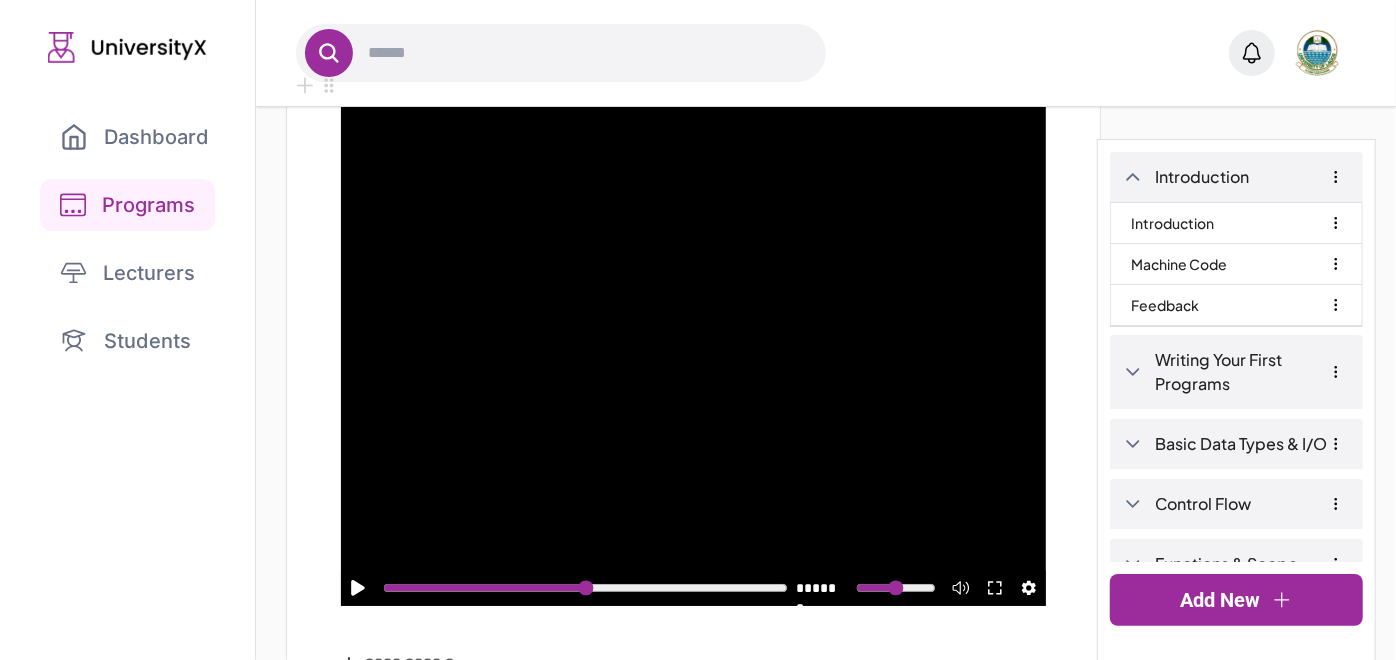 click 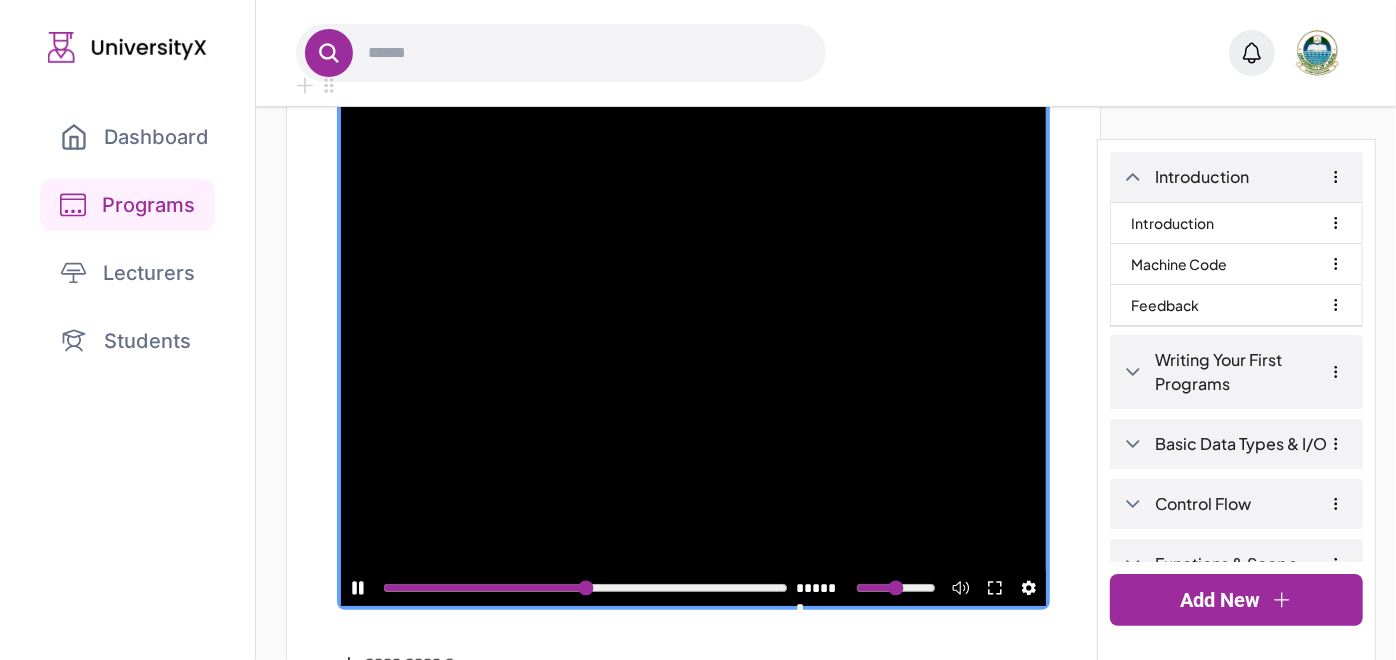 click at bounding box center [585, 588] 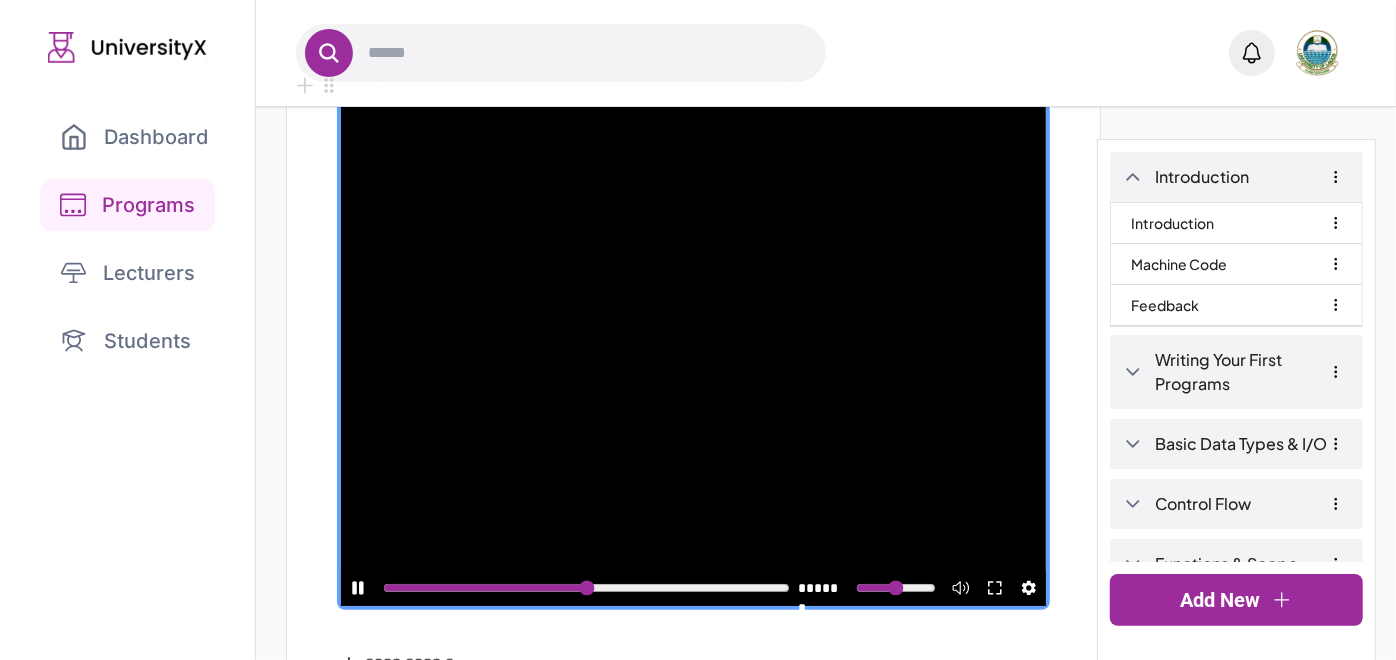 click 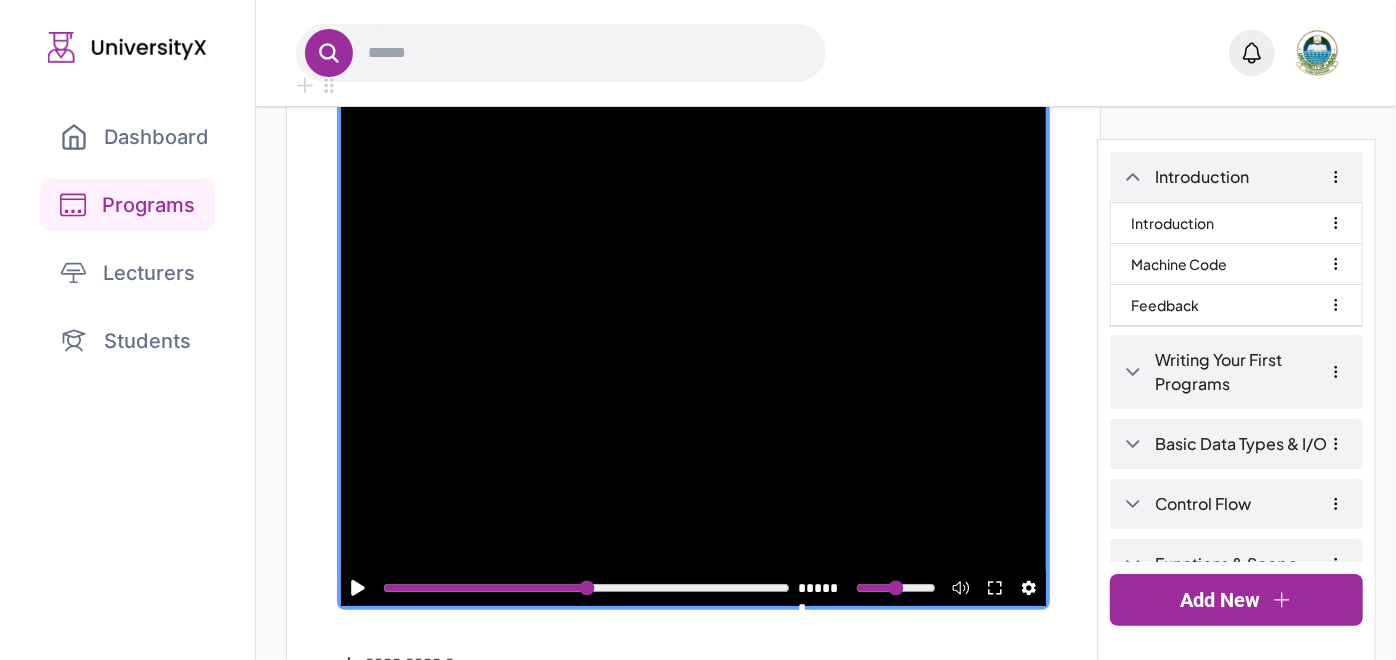 type on "*****" 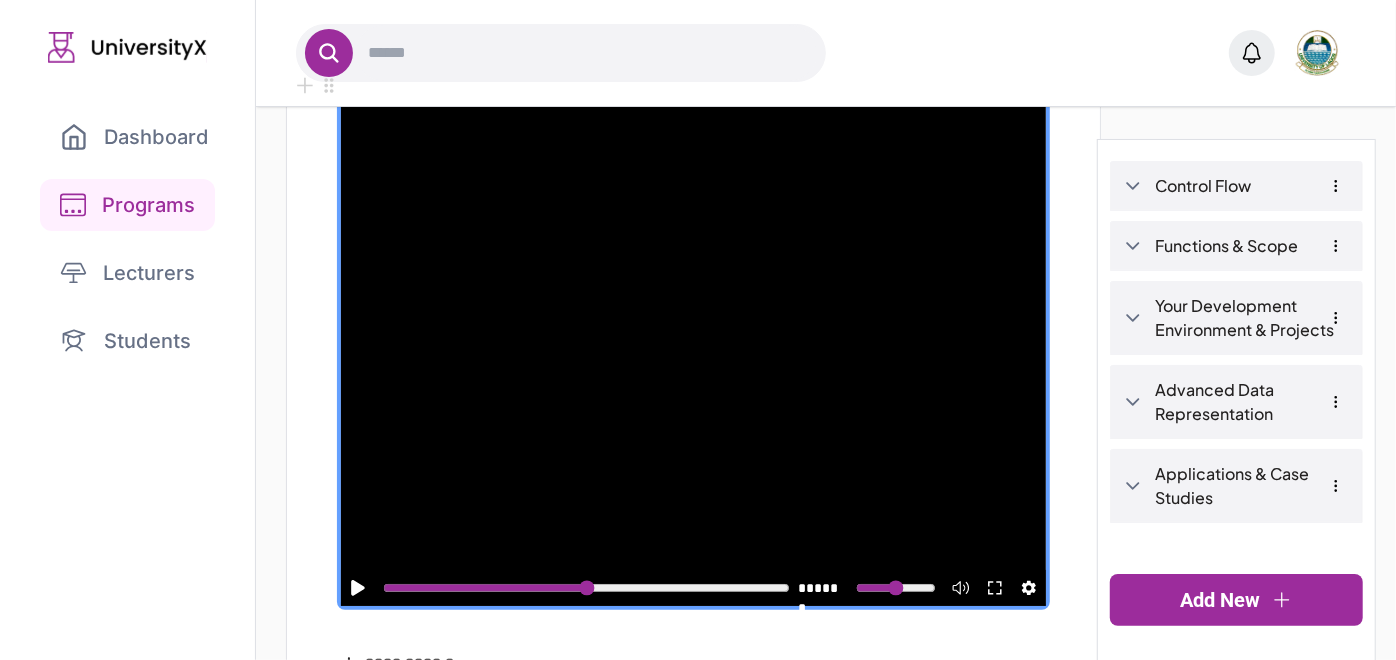 scroll, scrollTop: 0, scrollLeft: 0, axis: both 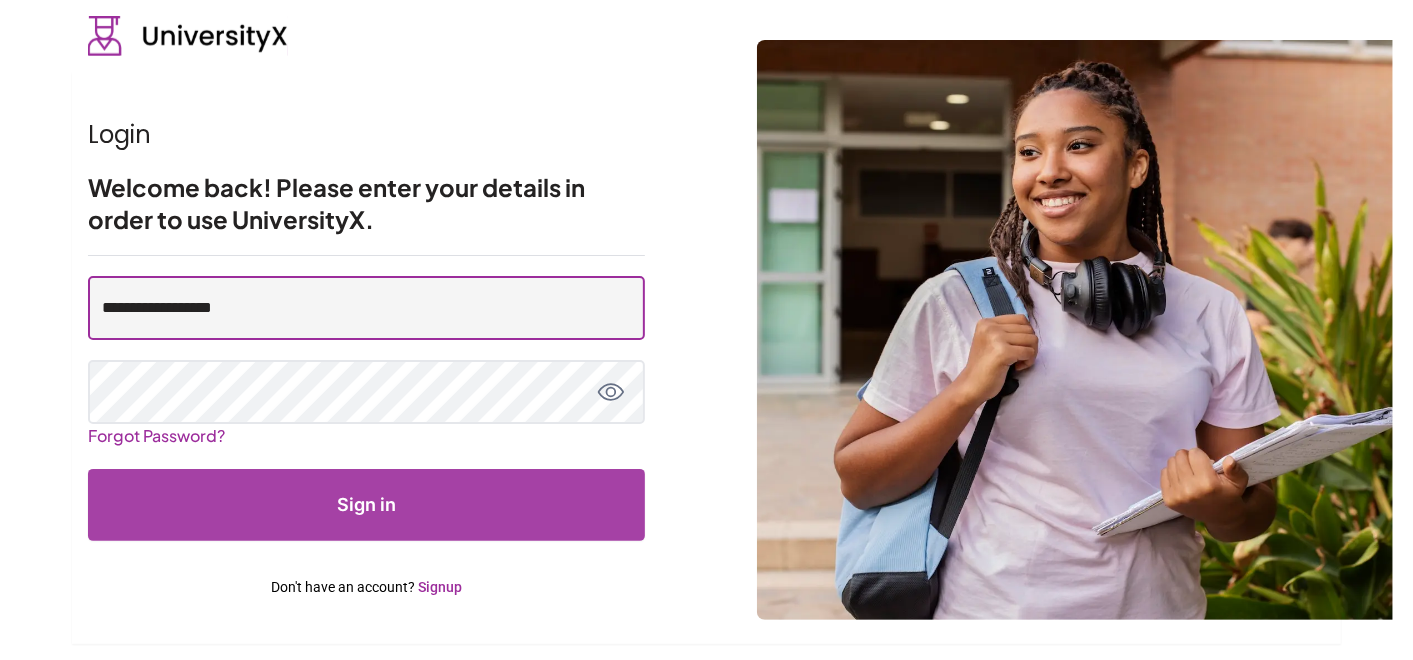 click on "**********" at bounding box center (366, 308) 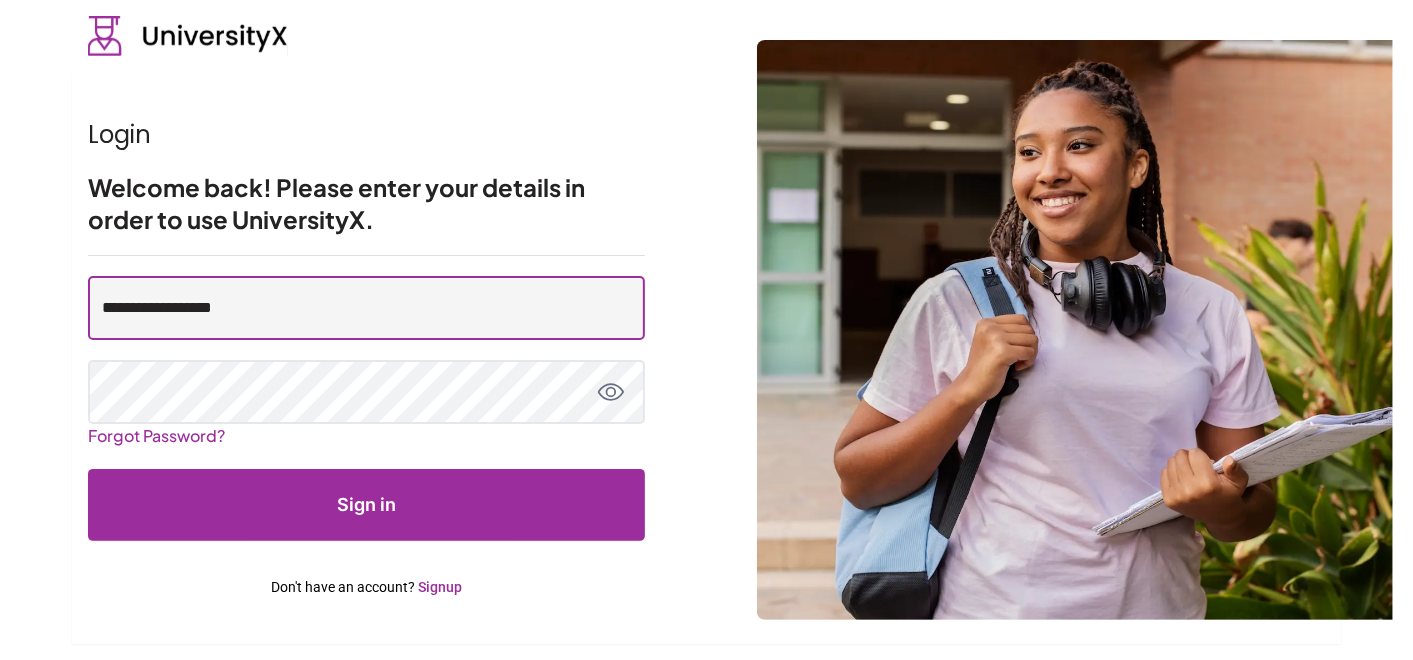 type on "**********" 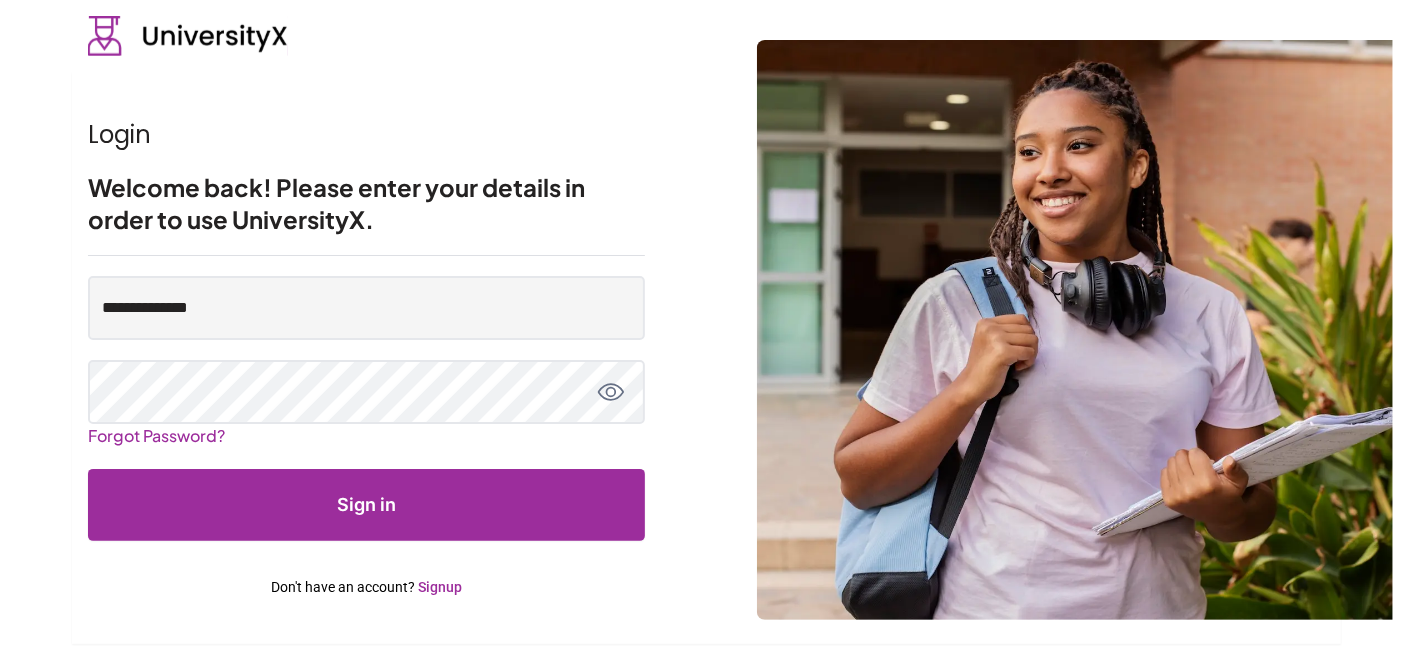 click on "Sign in" at bounding box center (366, 505) 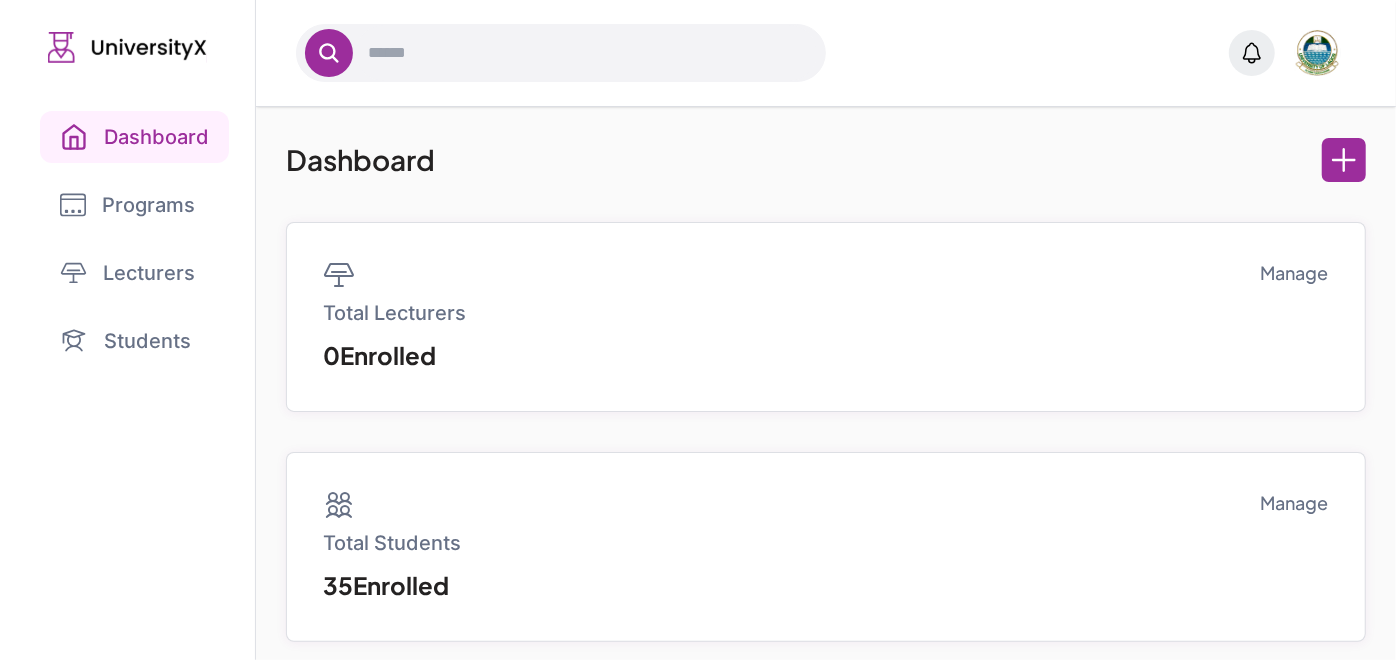 click on "Students" at bounding box center [127, 341] 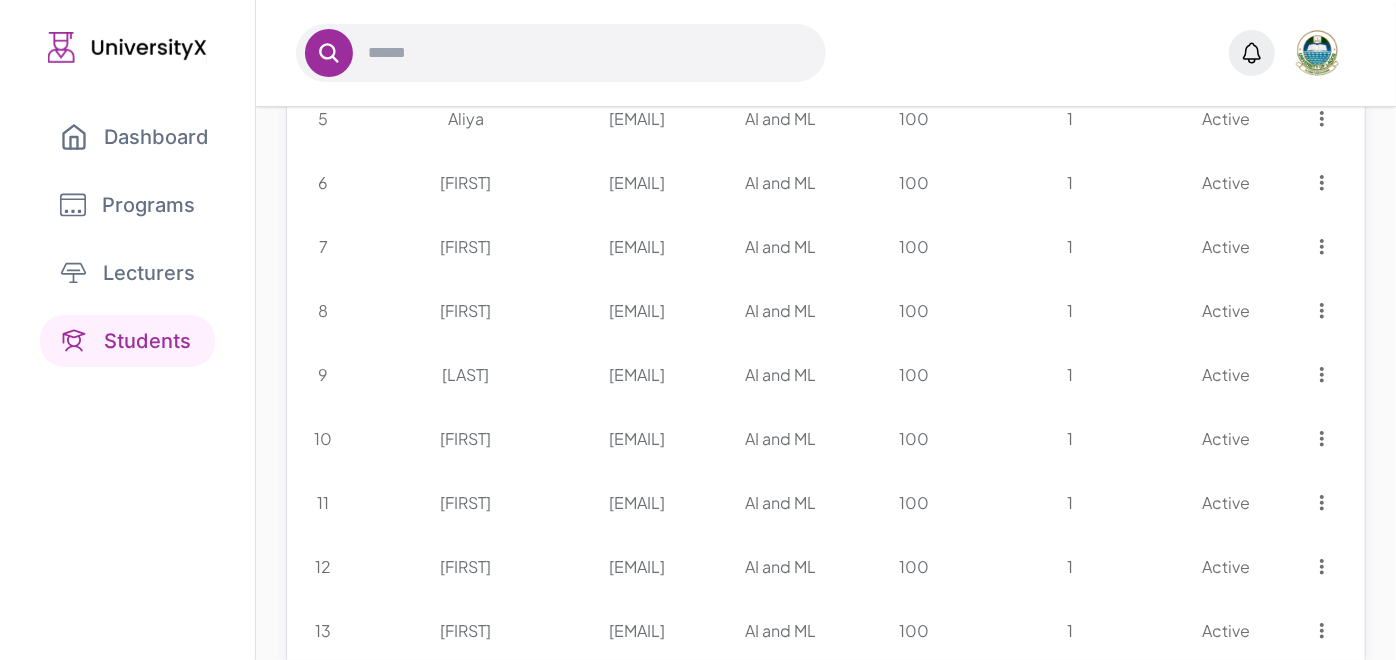 scroll, scrollTop: 0, scrollLeft: 0, axis: both 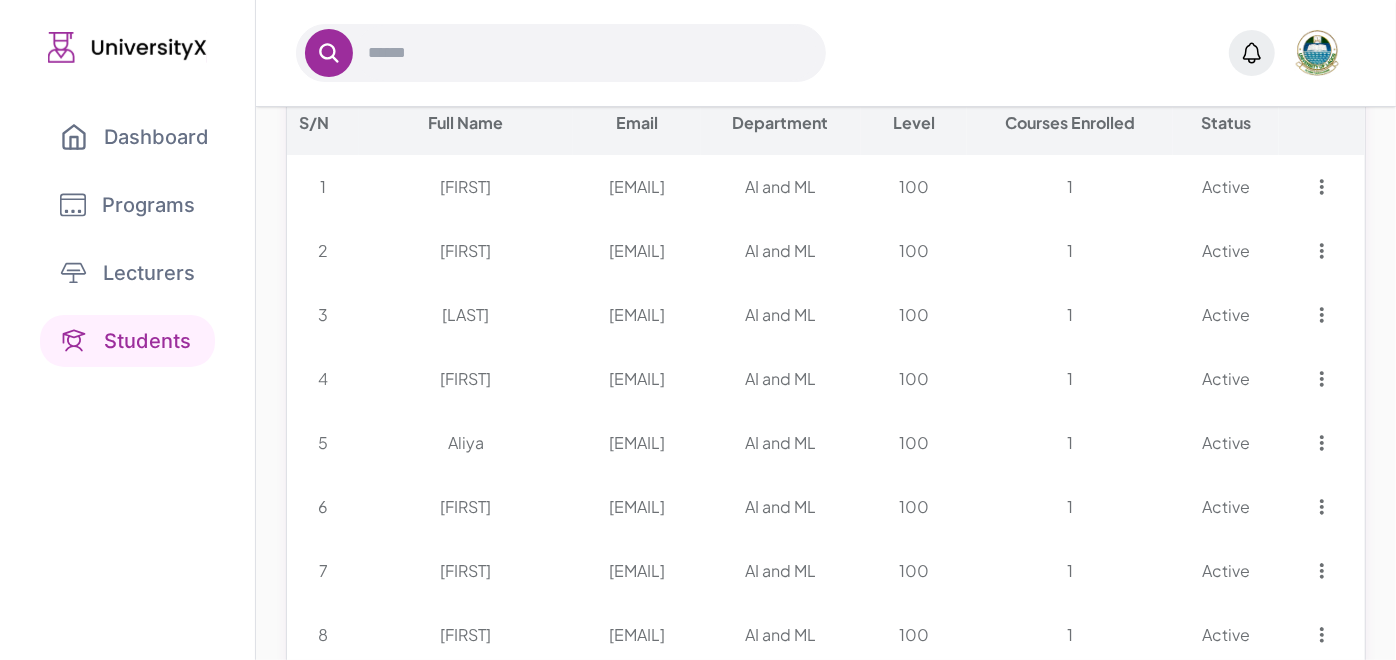 click 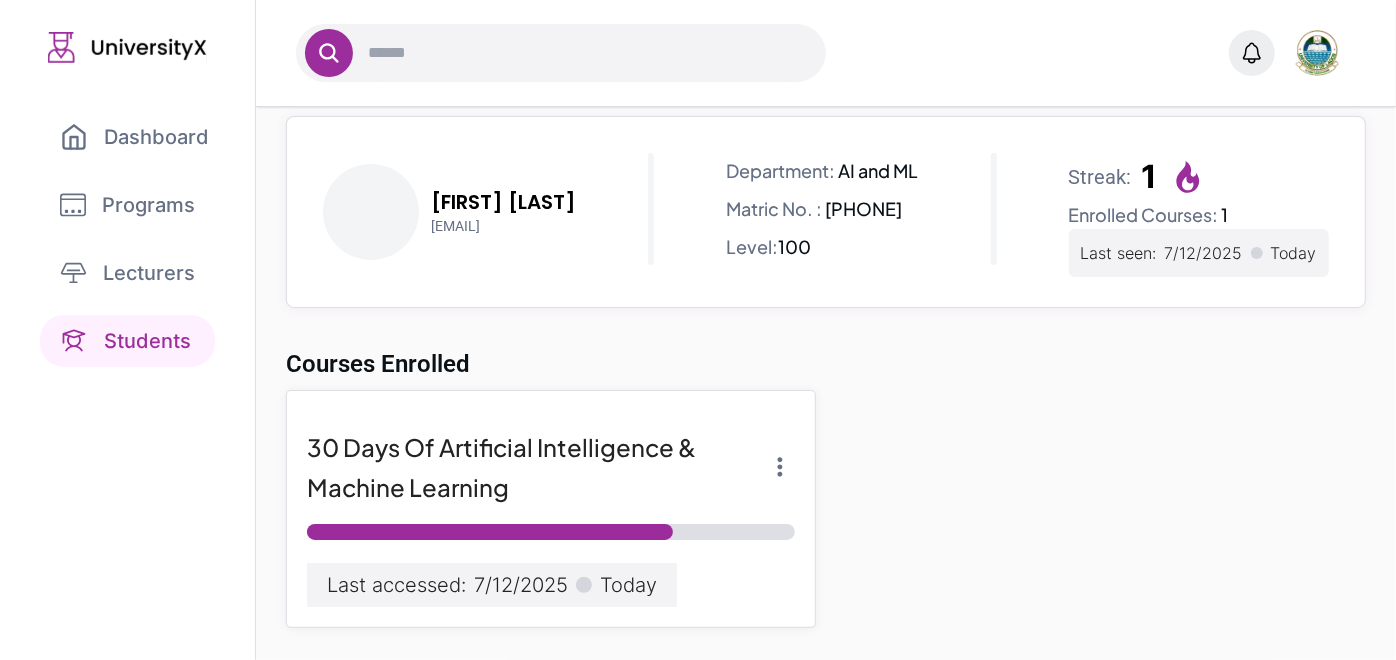 scroll, scrollTop: 23, scrollLeft: 0, axis: vertical 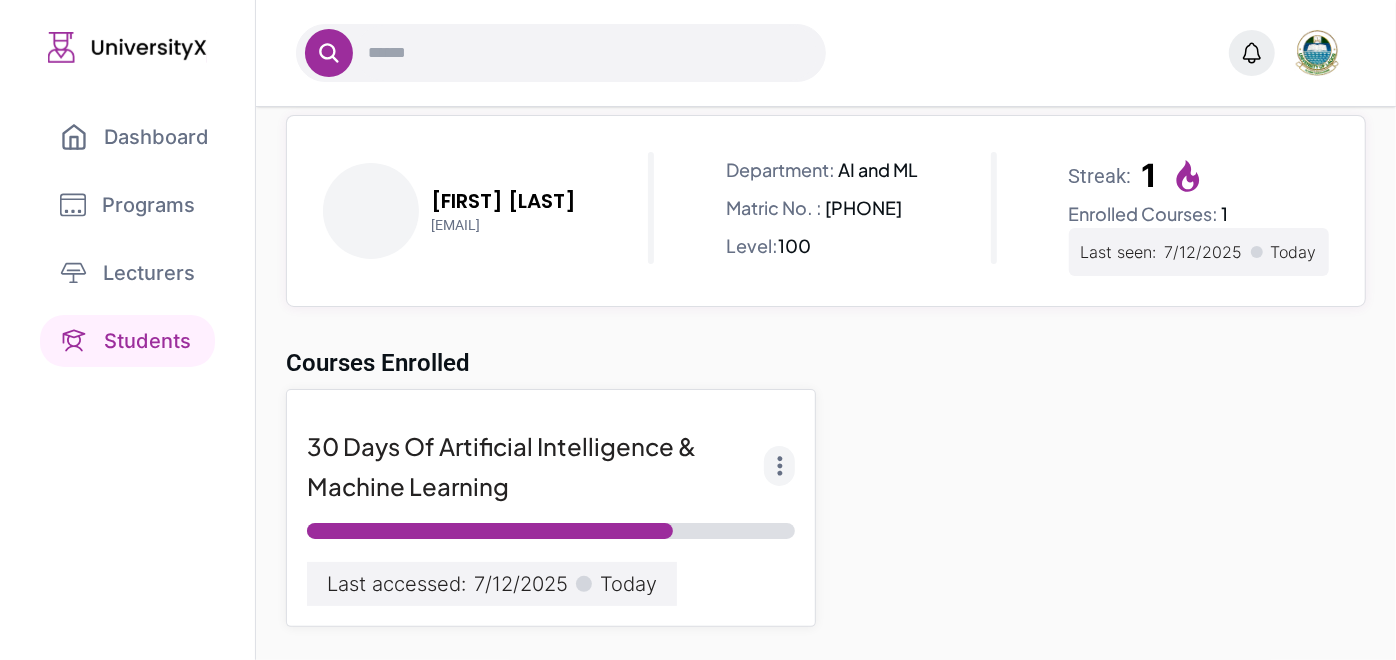 click 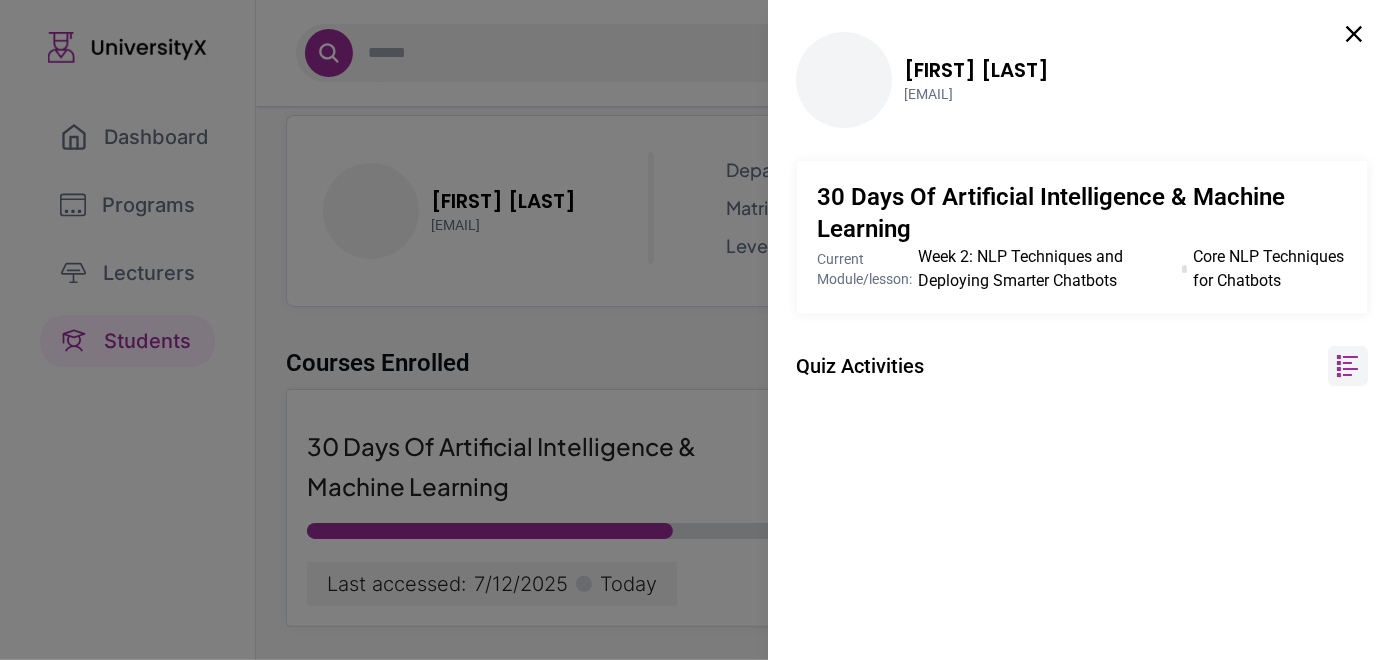 click 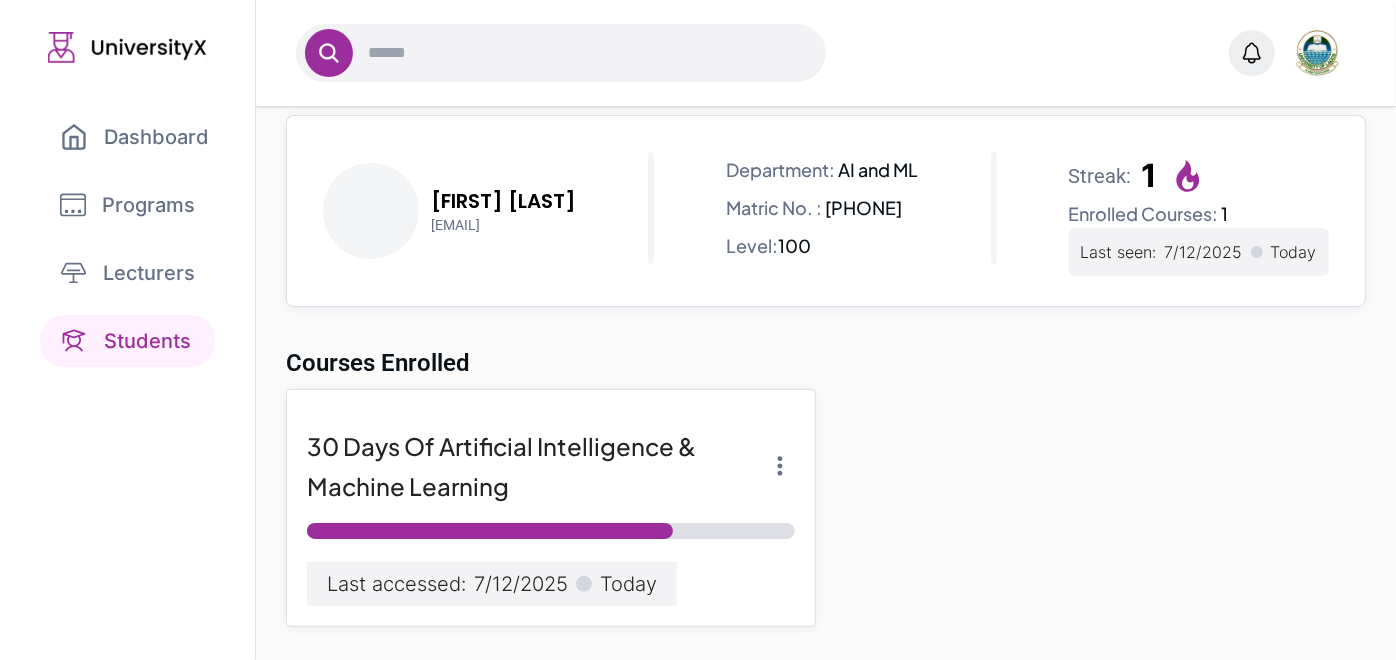 click on "Courses Enrolled   30 Days Of Artificial Intelligence & Machine Learning     Last accessed:  7/12/2025     Today" at bounding box center [825, 487] 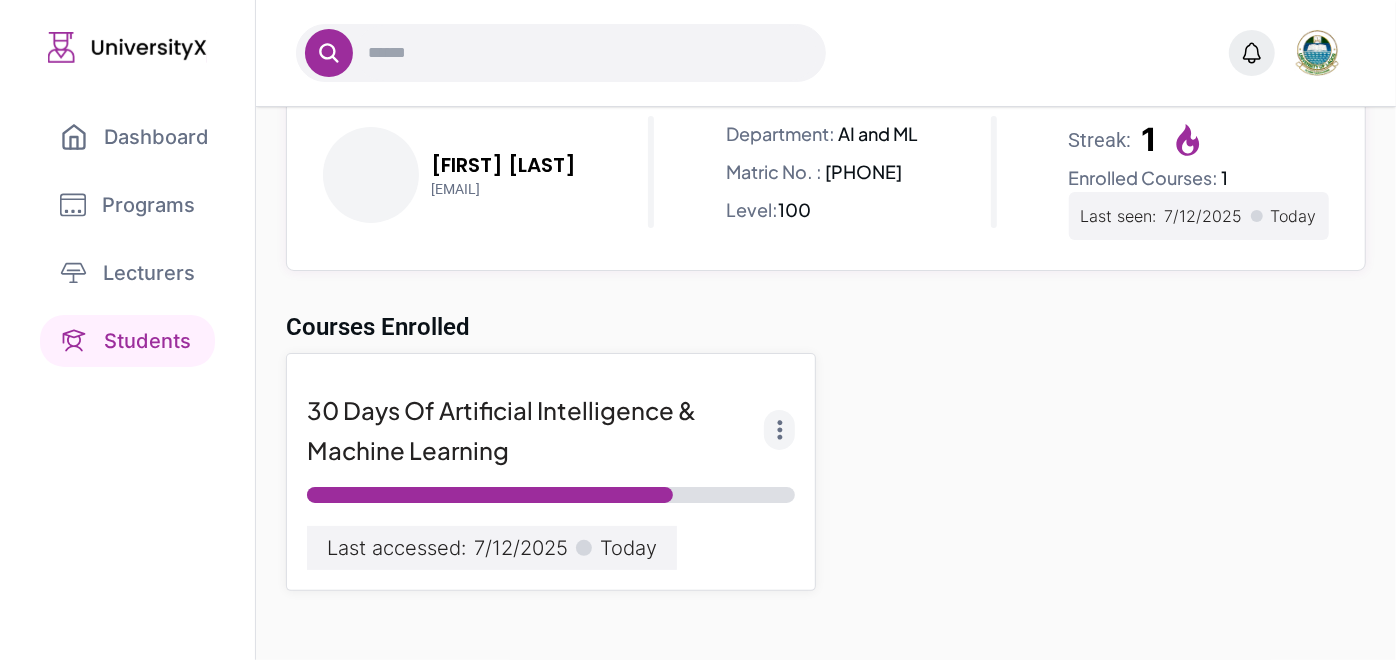 click 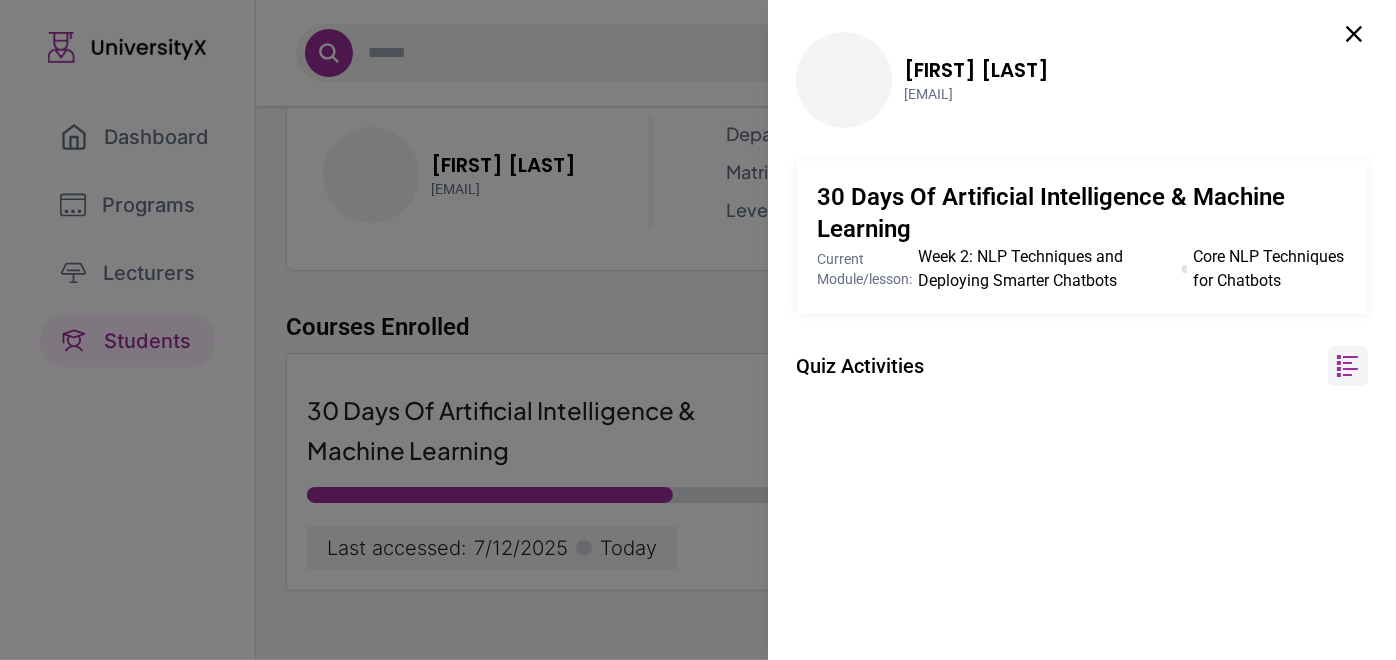 click 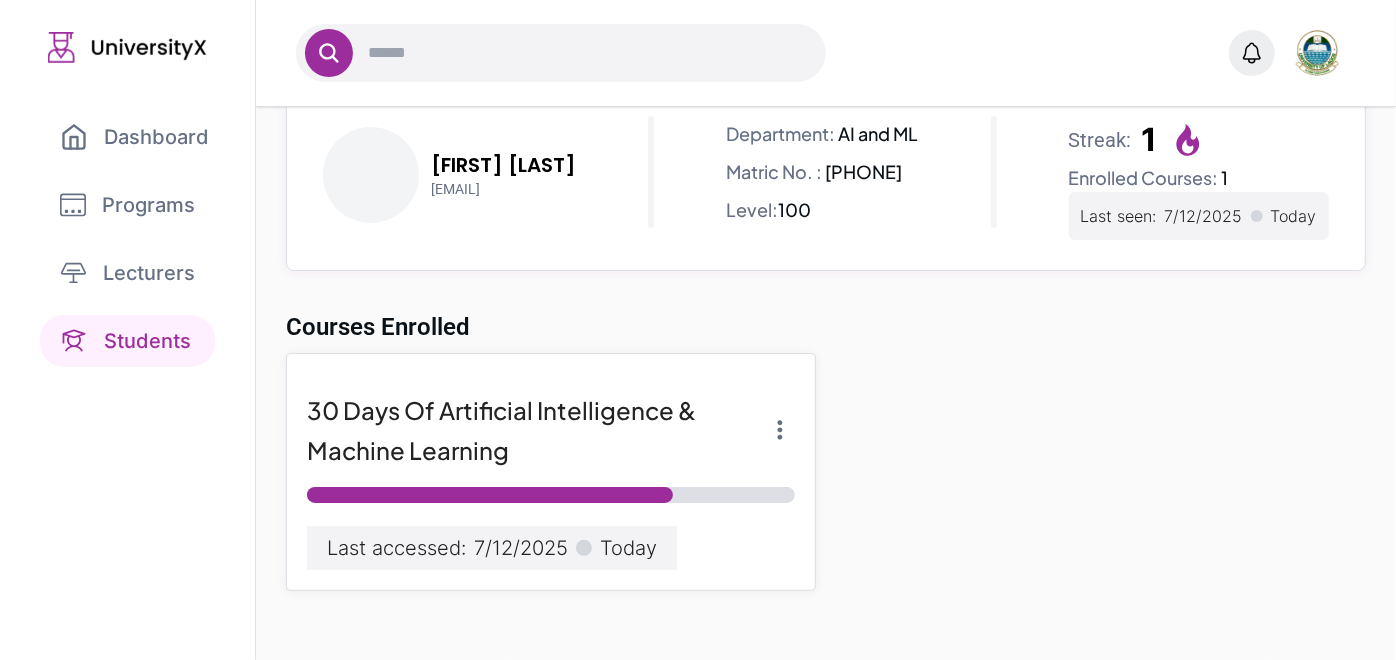 scroll, scrollTop: 0, scrollLeft: 0, axis: both 